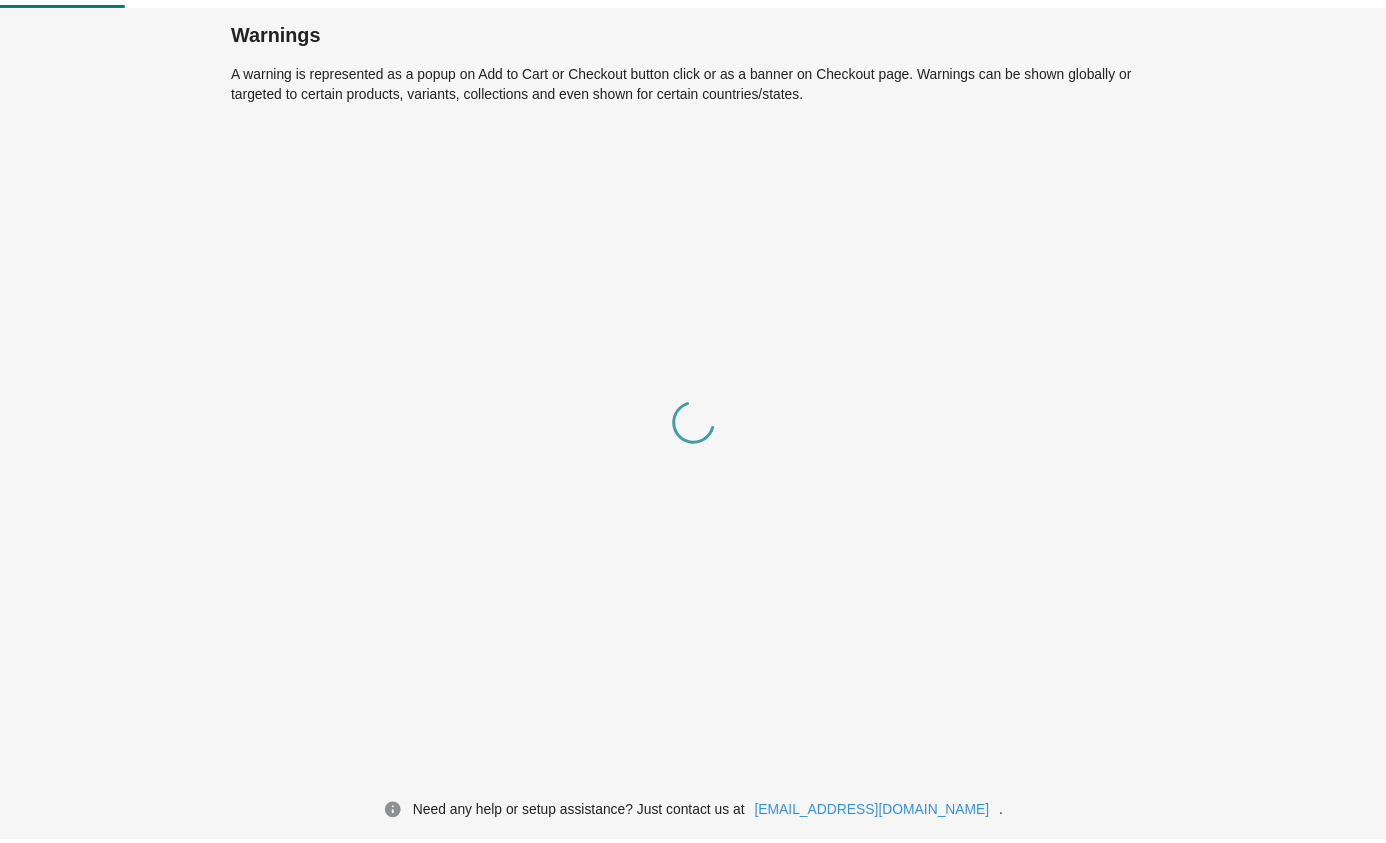 scroll, scrollTop: 0, scrollLeft: 0, axis: both 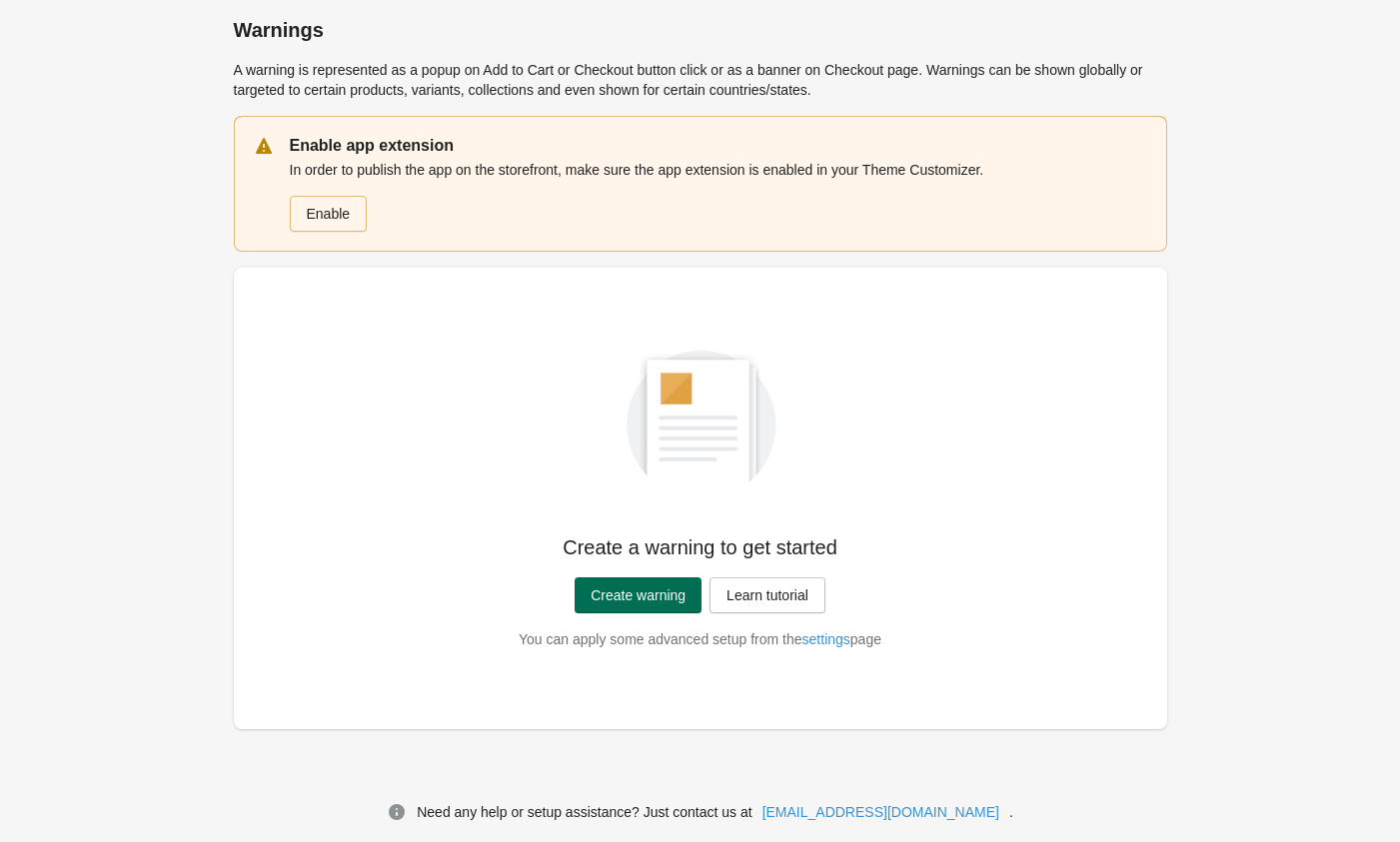 click on "Create warning" at bounding box center (638, 595) 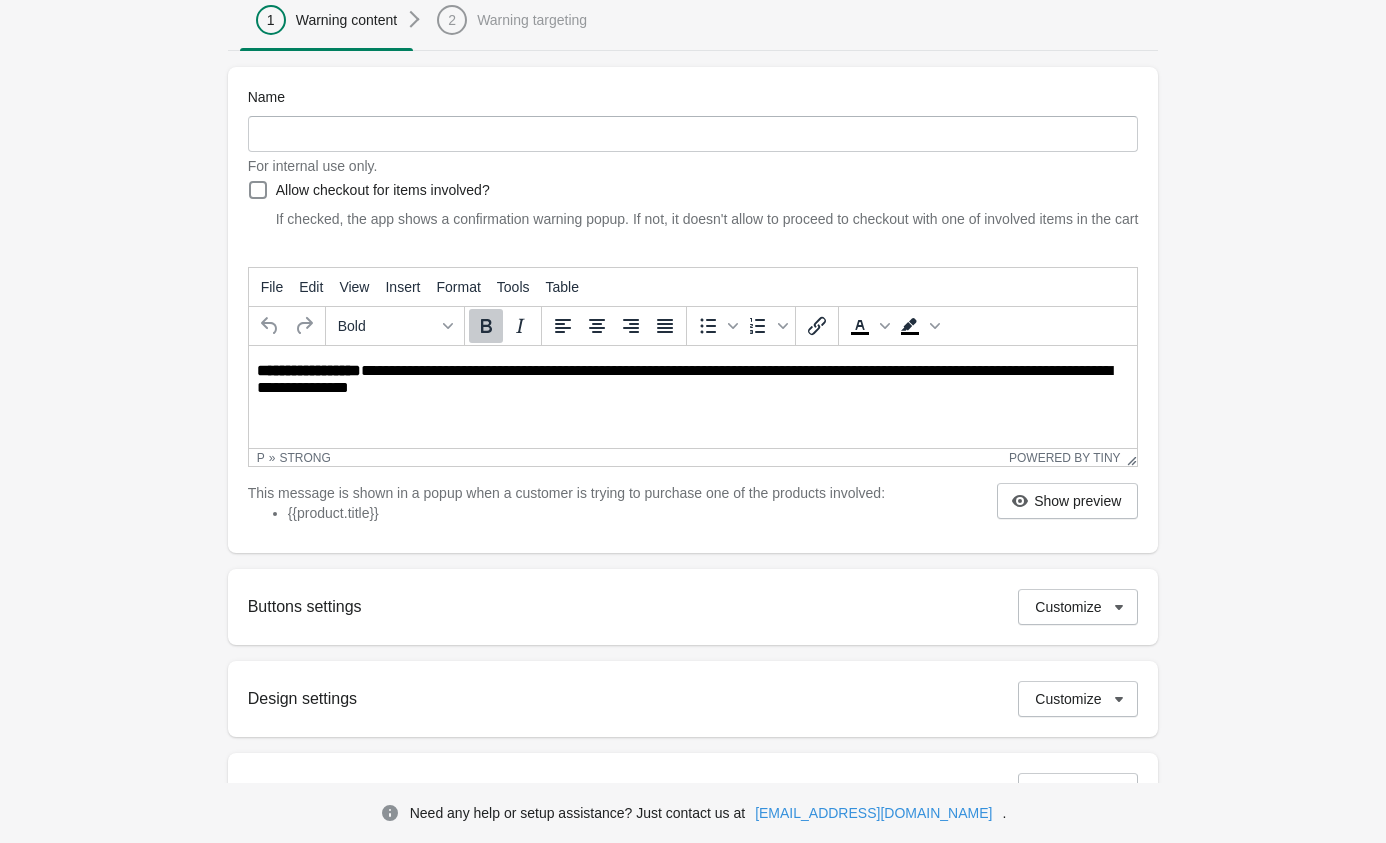 scroll, scrollTop: 222, scrollLeft: 0, axis: vertical 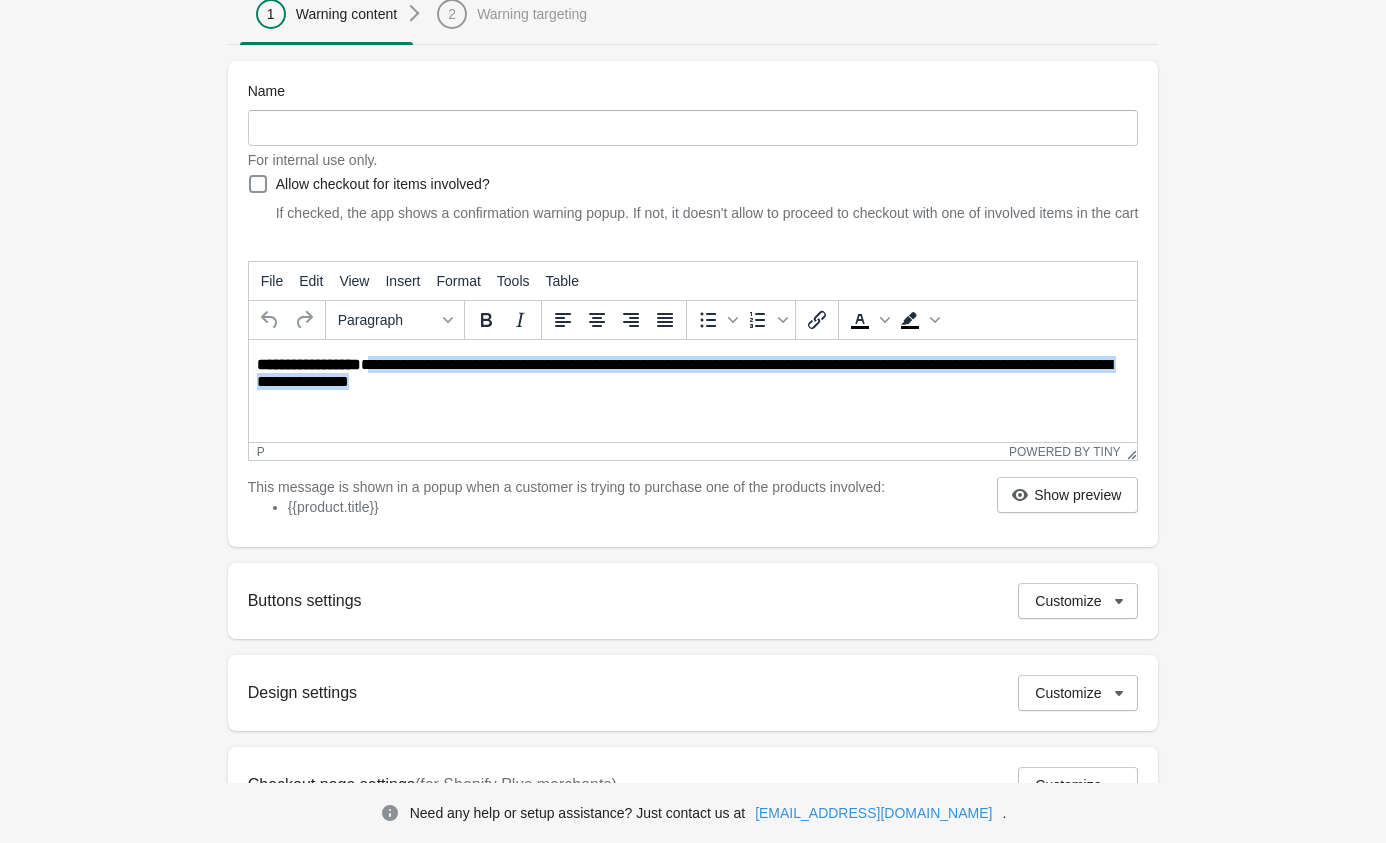 drag, startPoint x: 371, startPoint y: 366, endPoint x: 458, endPoint y: 385, distance: 89.050545 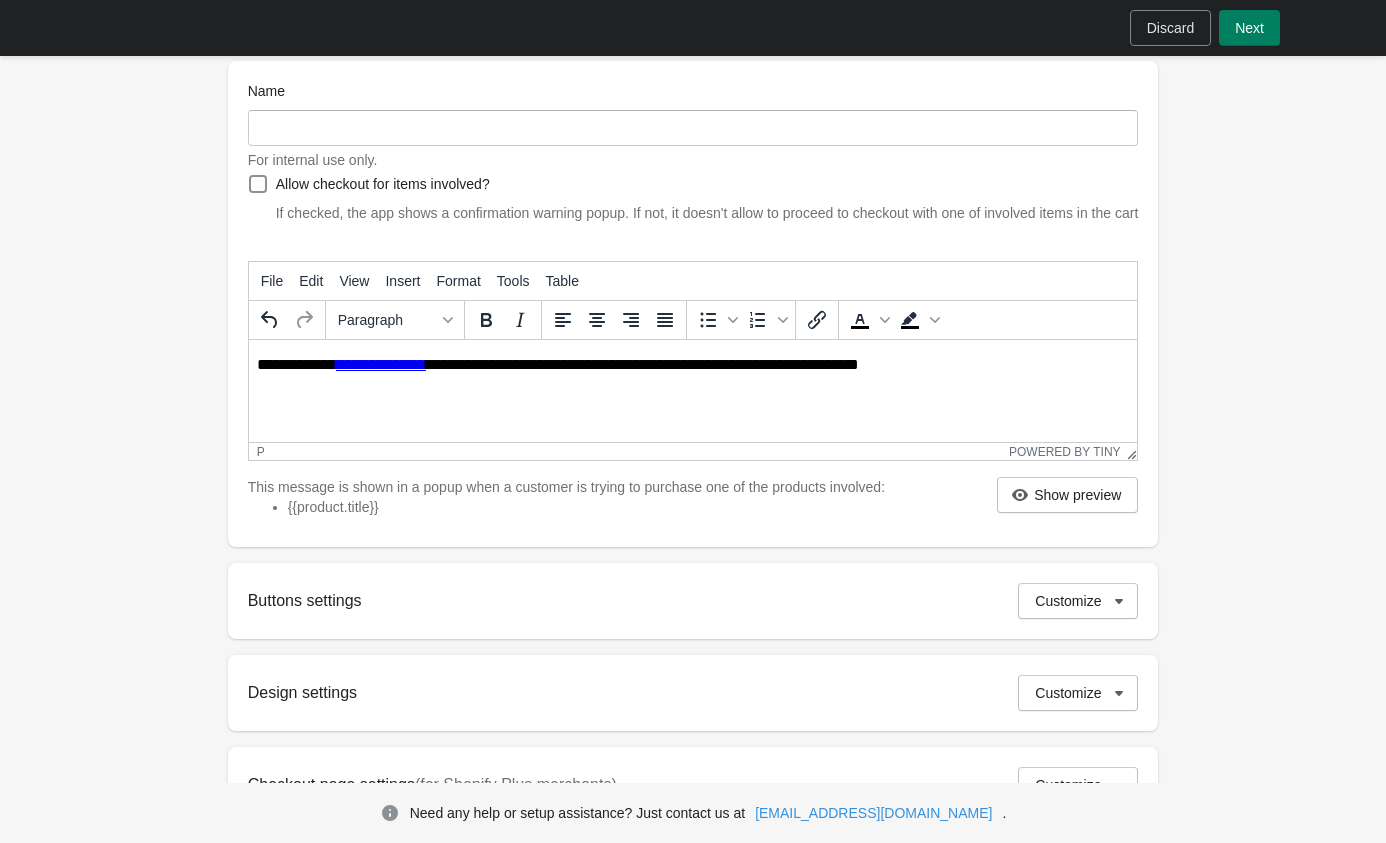 click on "**********" at bounding box center (694, 365) 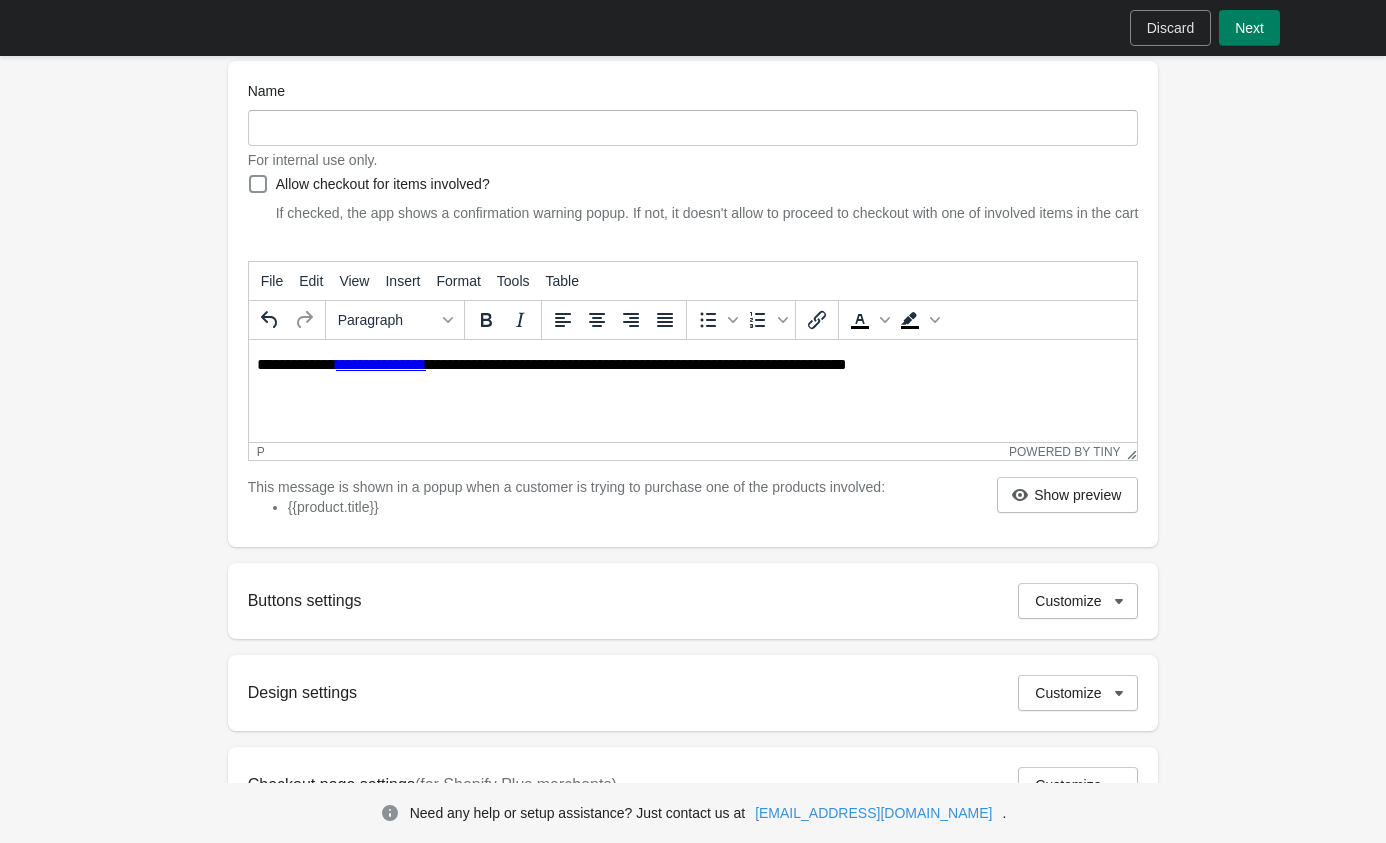 click on "**********" at bounding box center (692, 365) 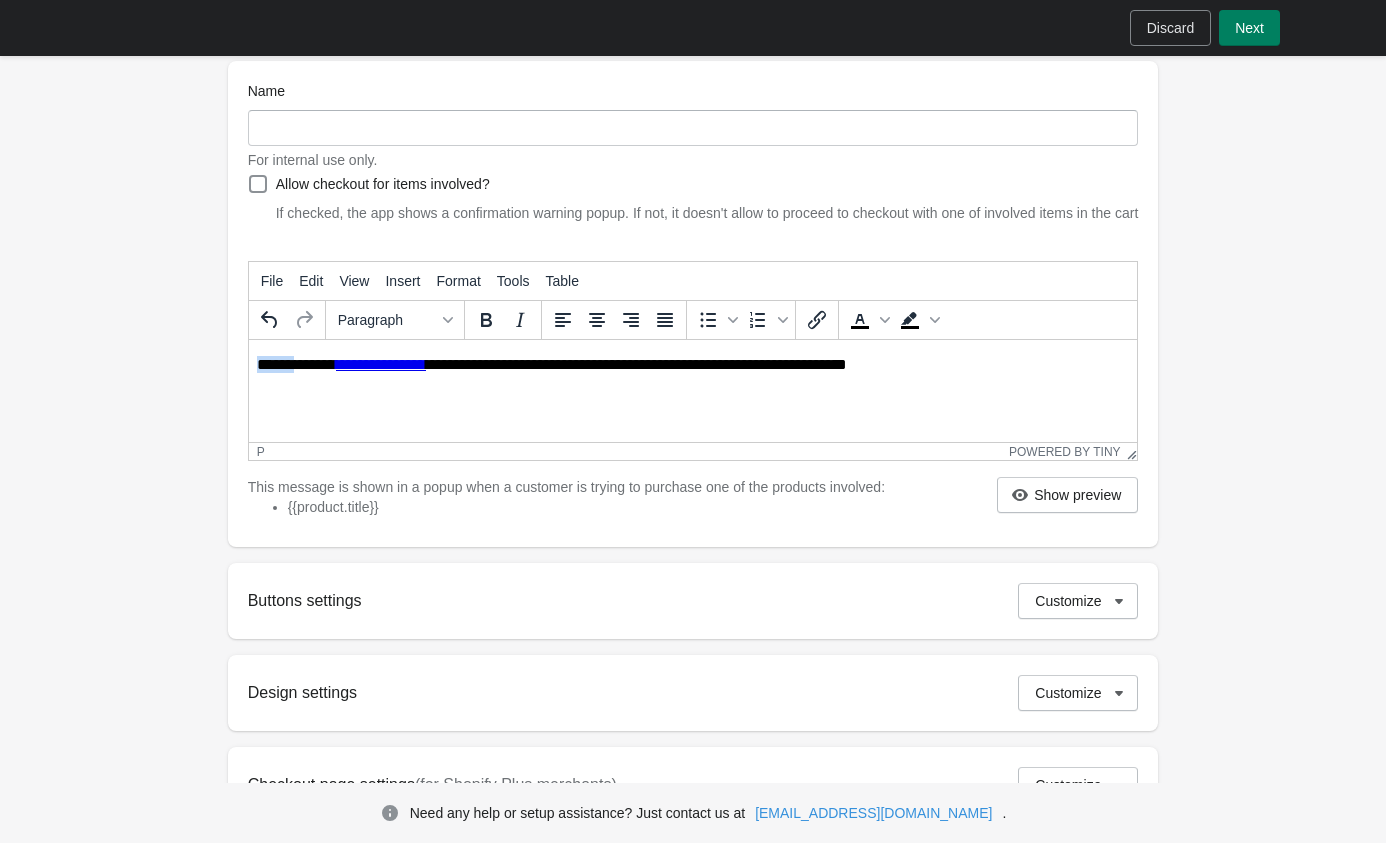 click on "**********" at bounding box center (692, 365) 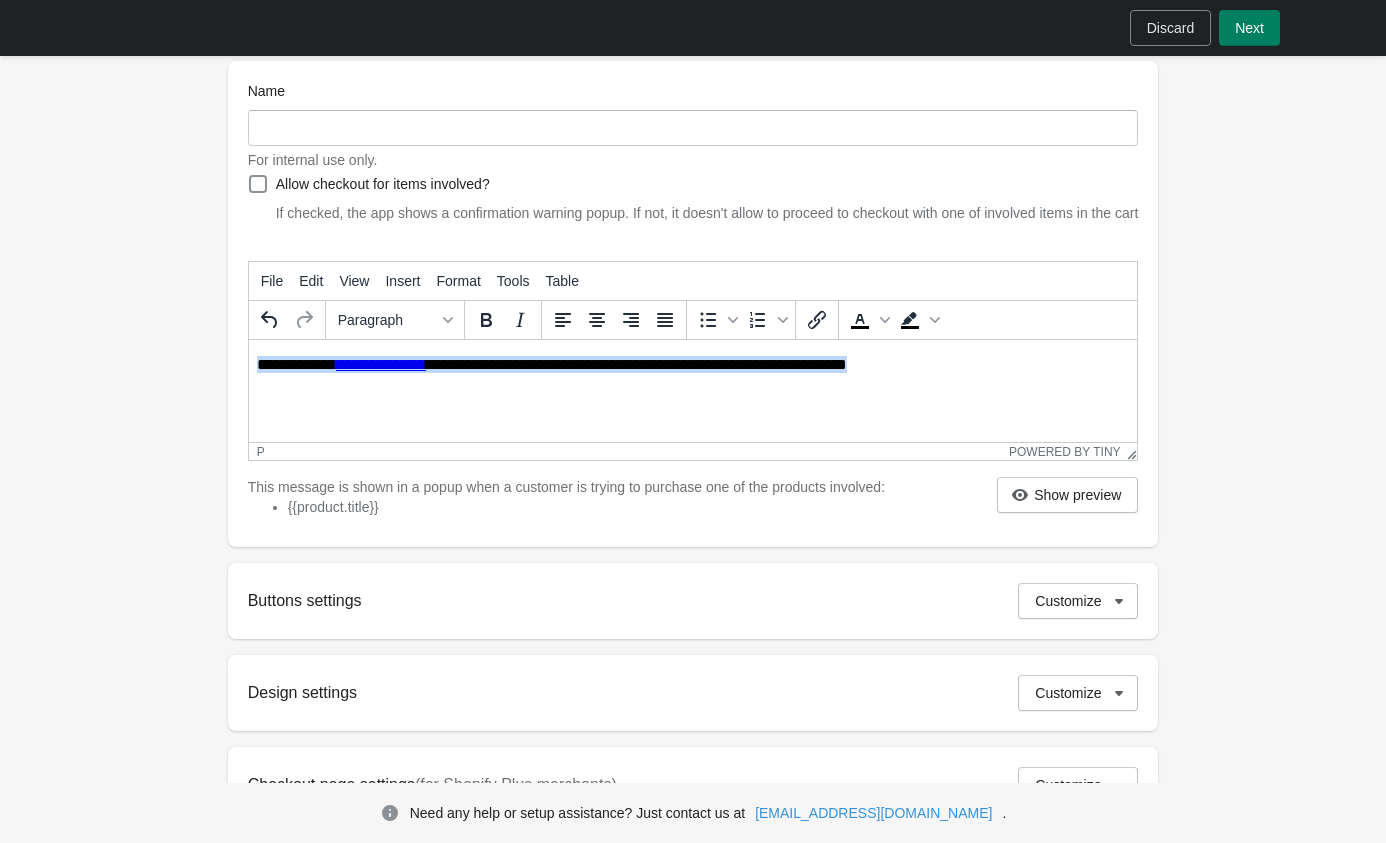 copy on "******" 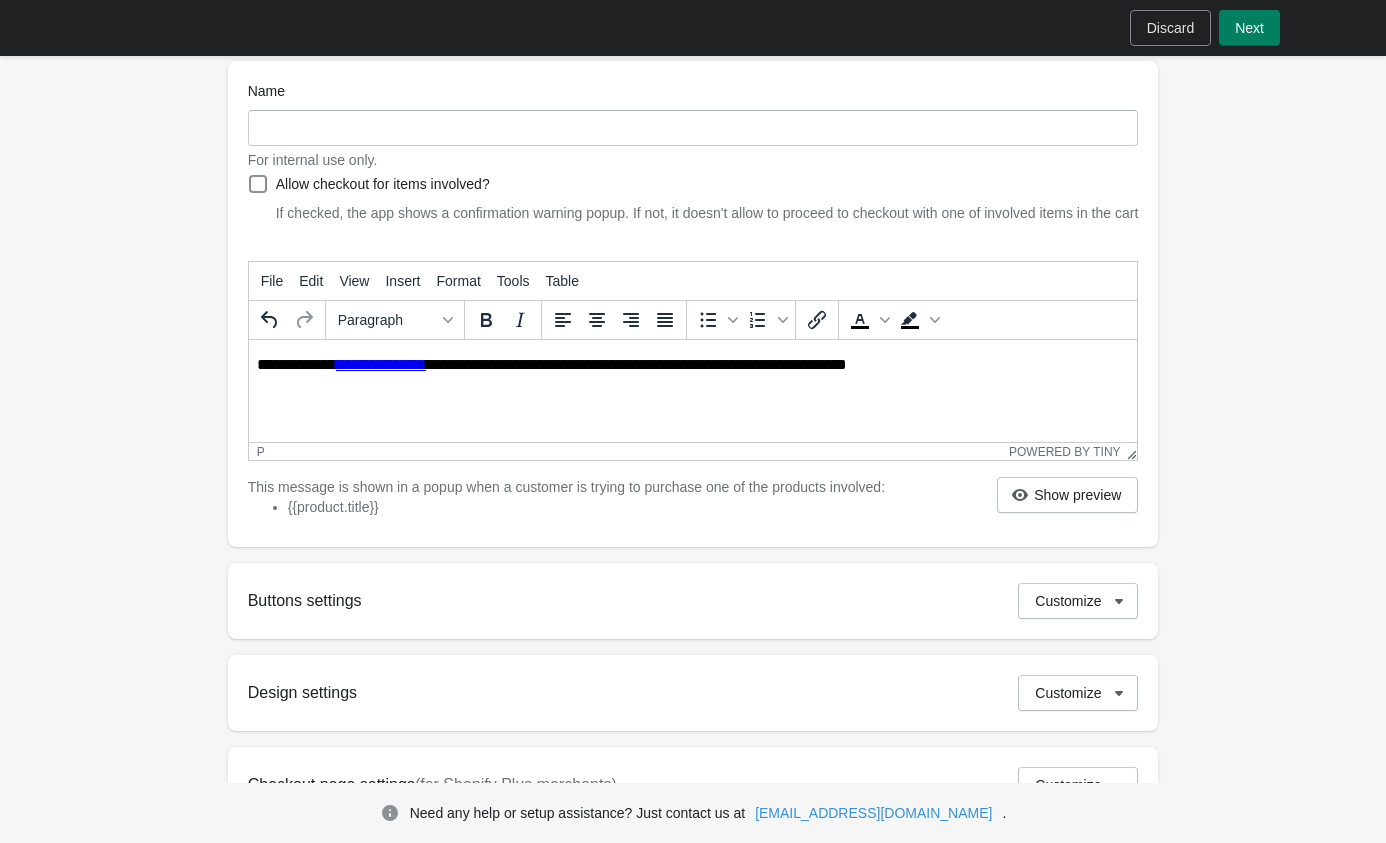 click on "**********" at bounding box center [692, 365] 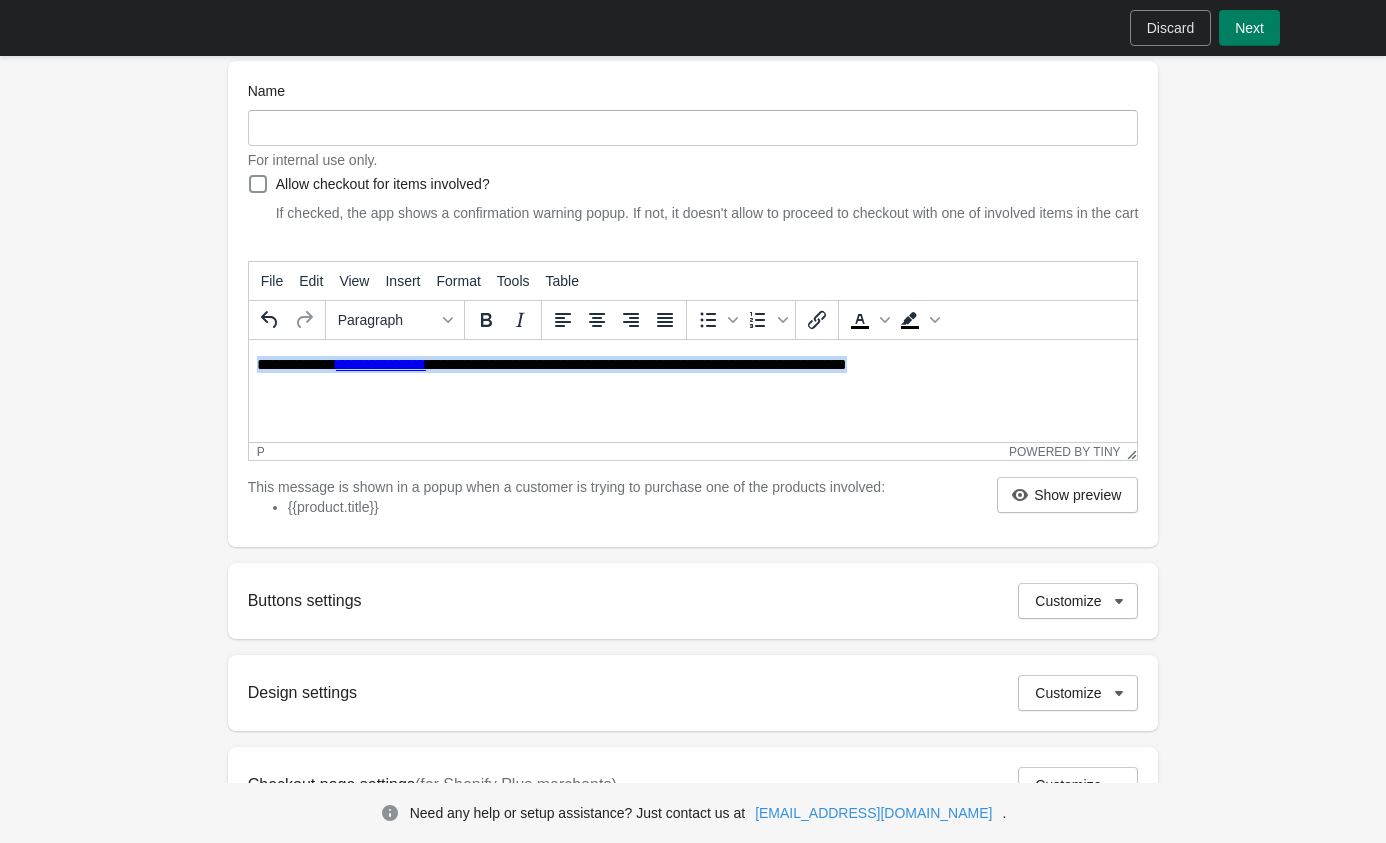 click on "**********" at bounding box center [692, 365] 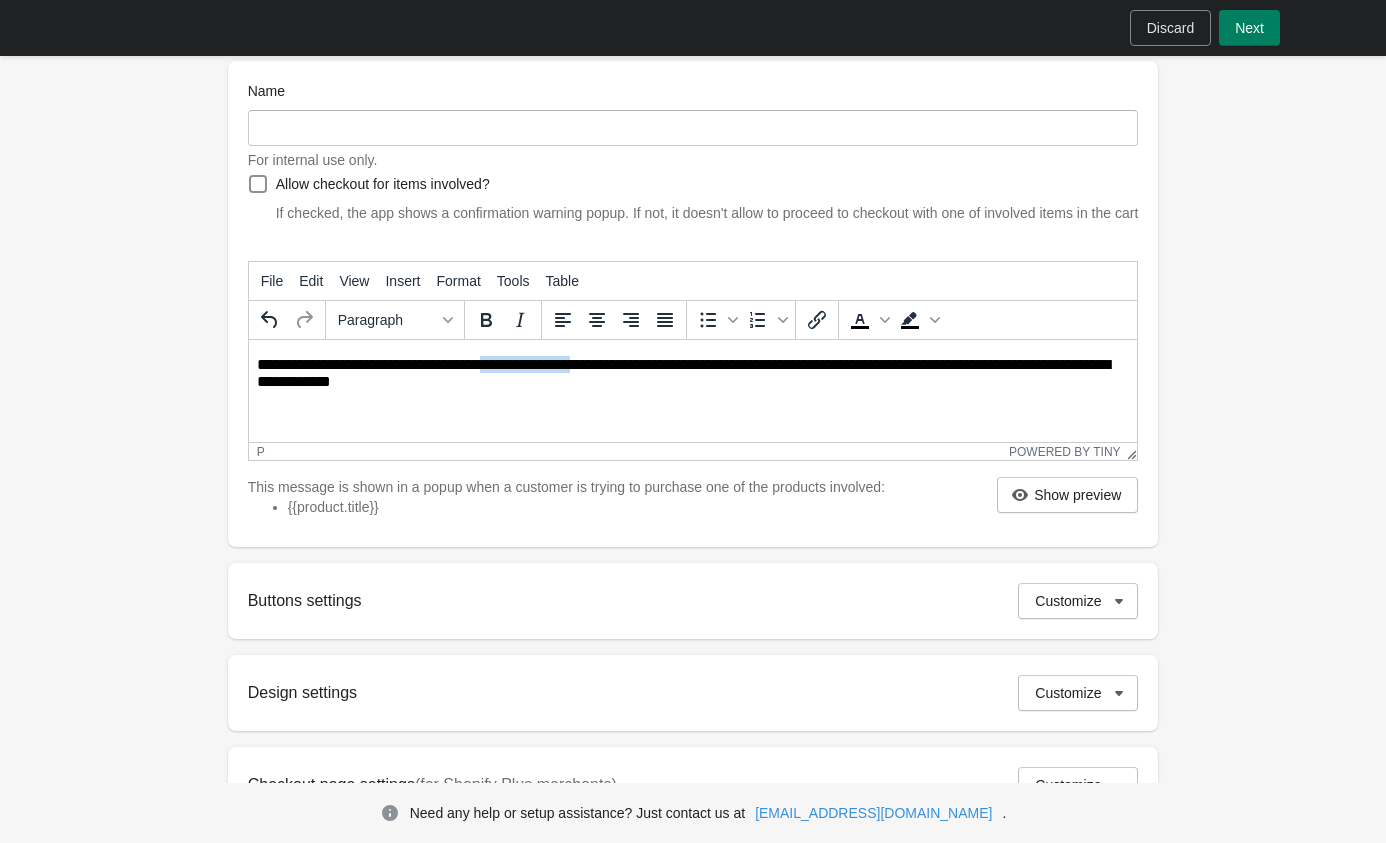 drag, startPoint x: 593, startPoint y: 367, endPoint x: 485, endPoint y: 371, distance: 108.07405 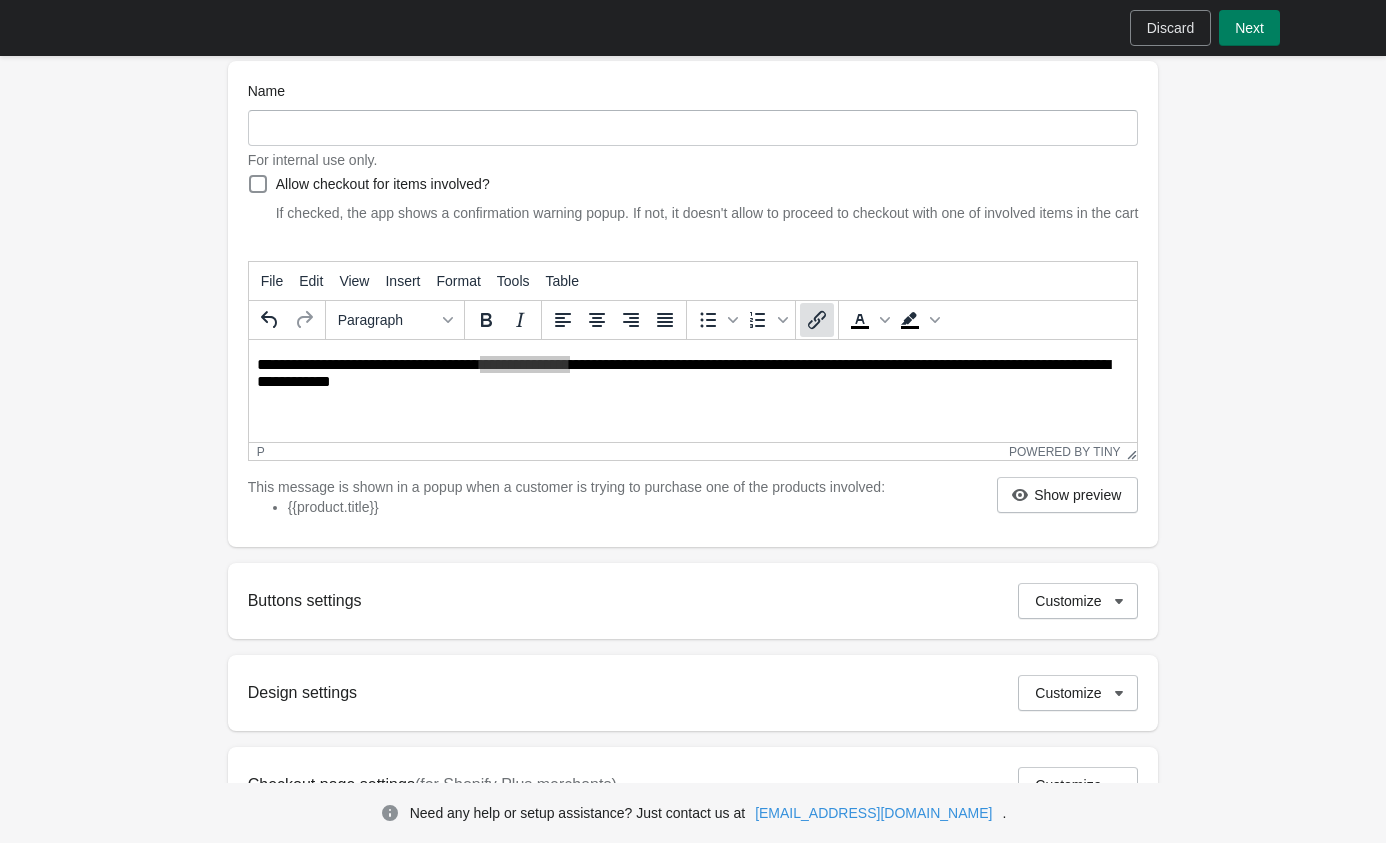 click 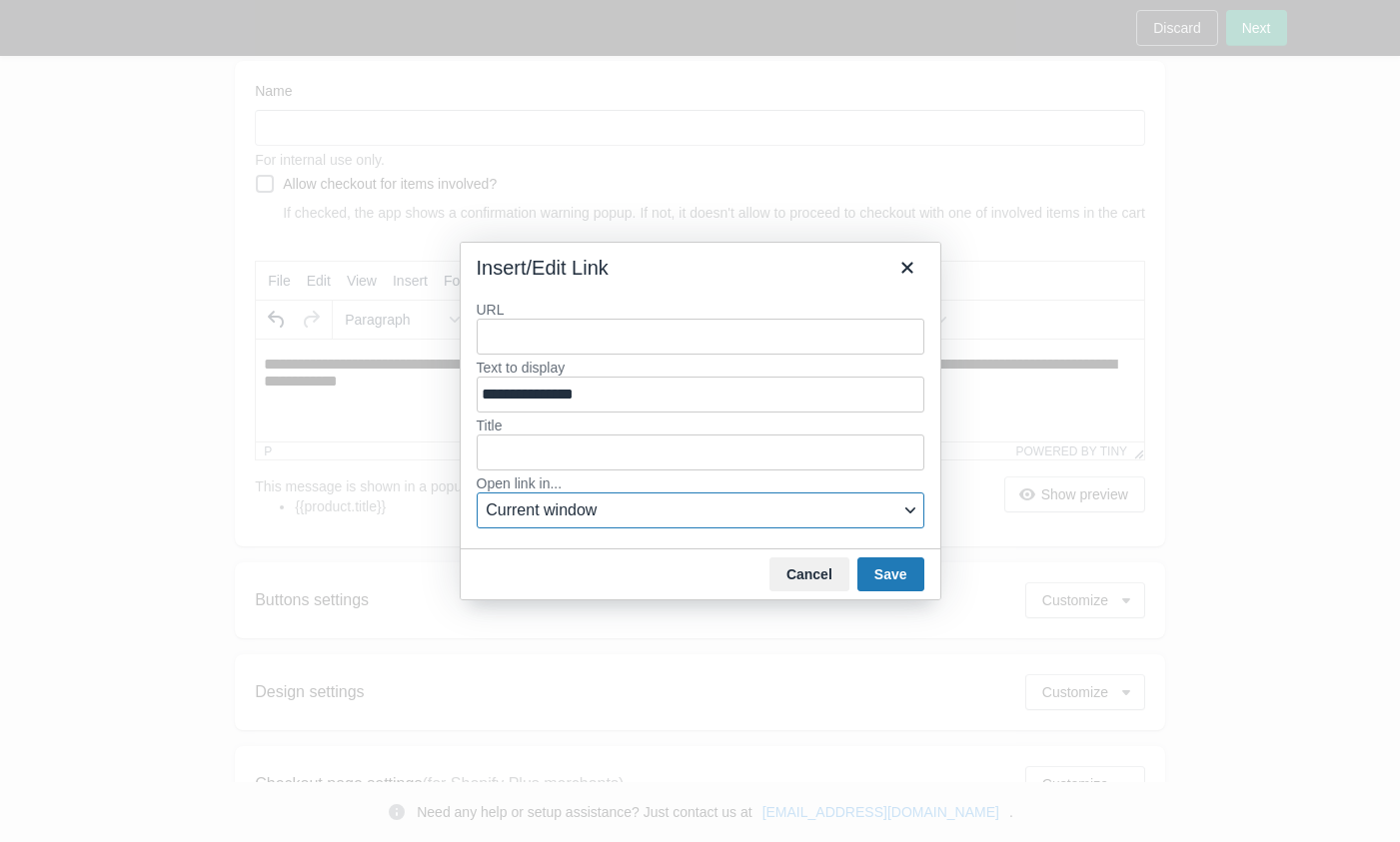 click on "Current window" at bounding box center [692, 510] 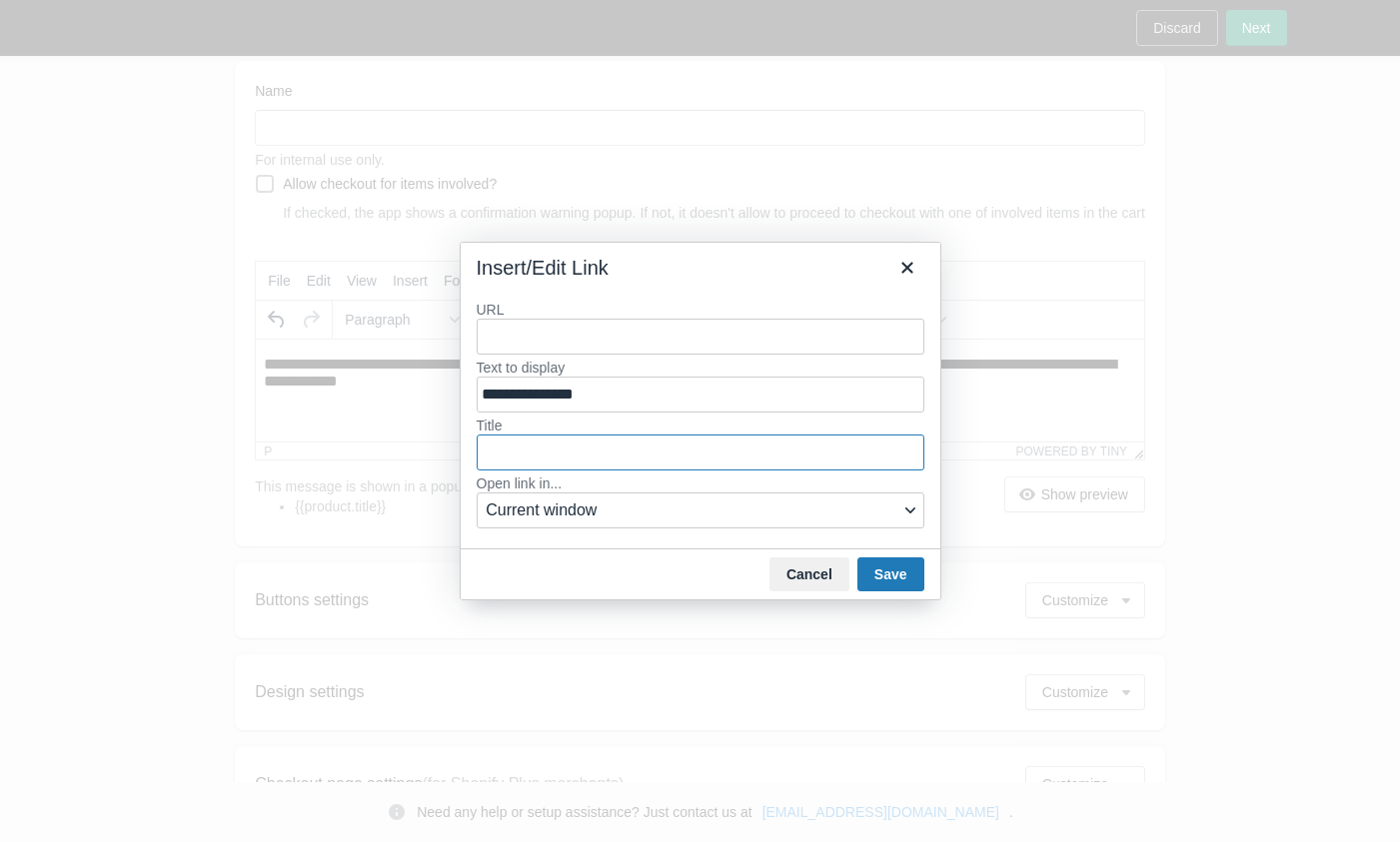 click on "Title" at bounding box center (700, 452) 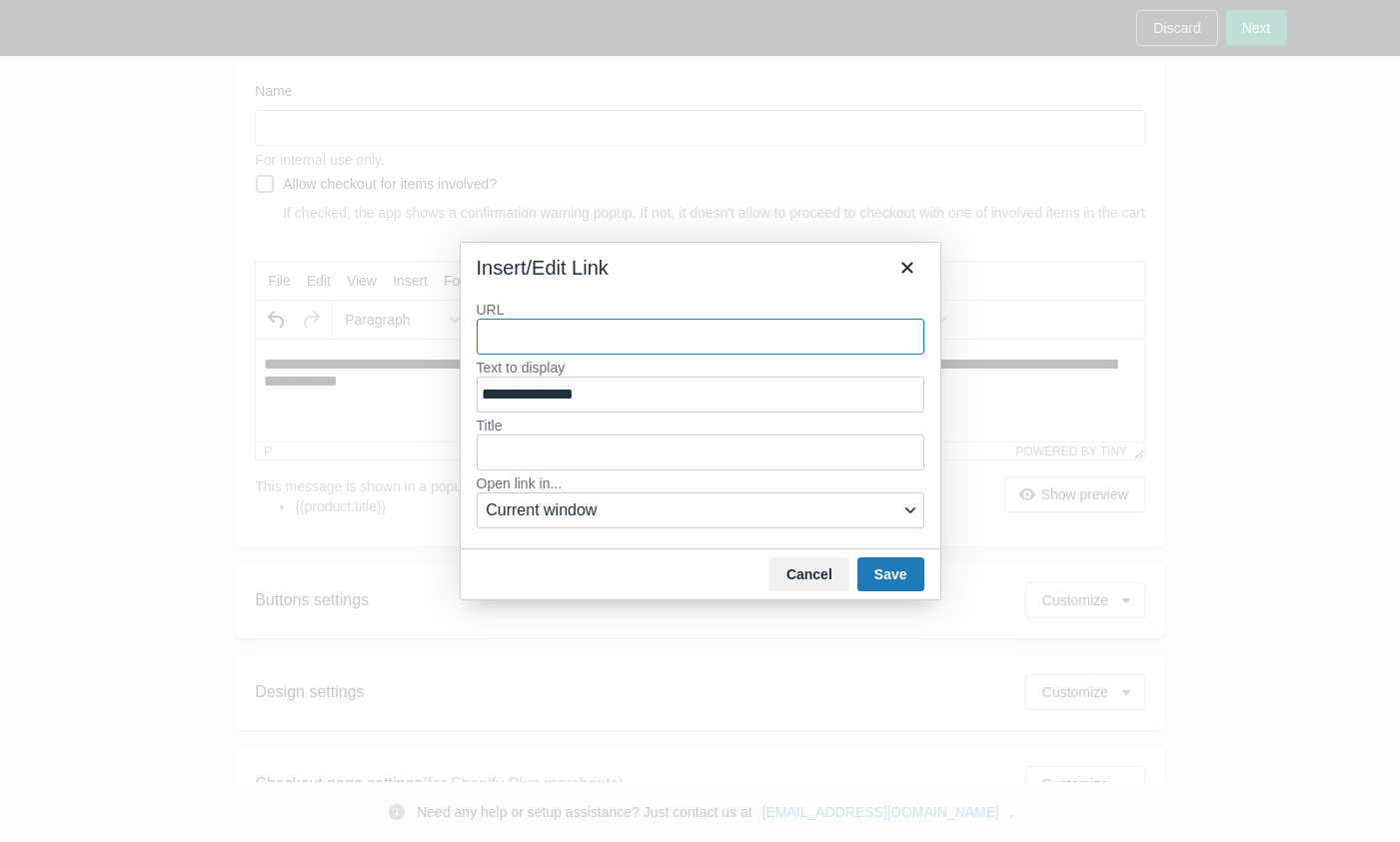 click on "URL" at bounding box center (700, 337) 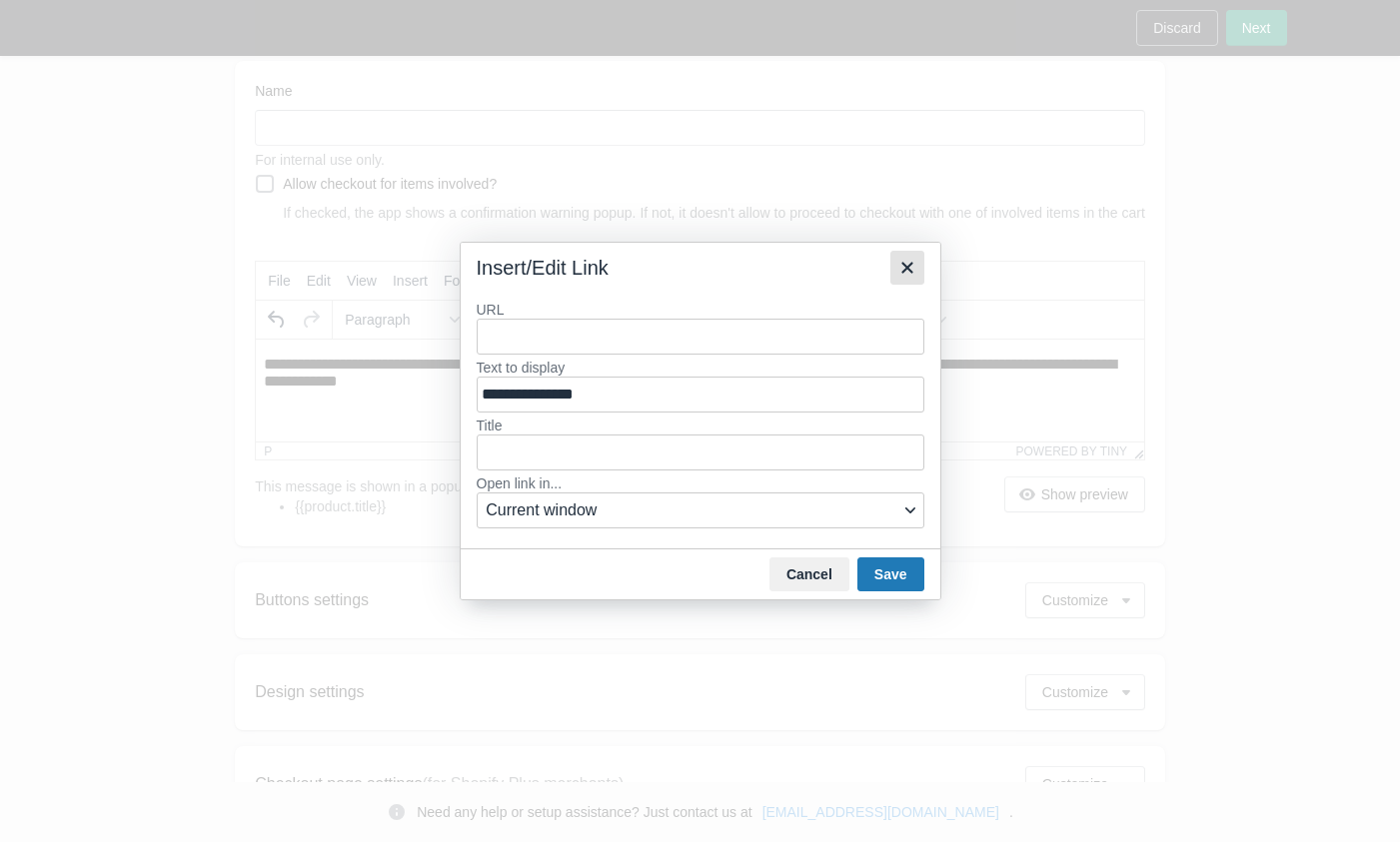 click 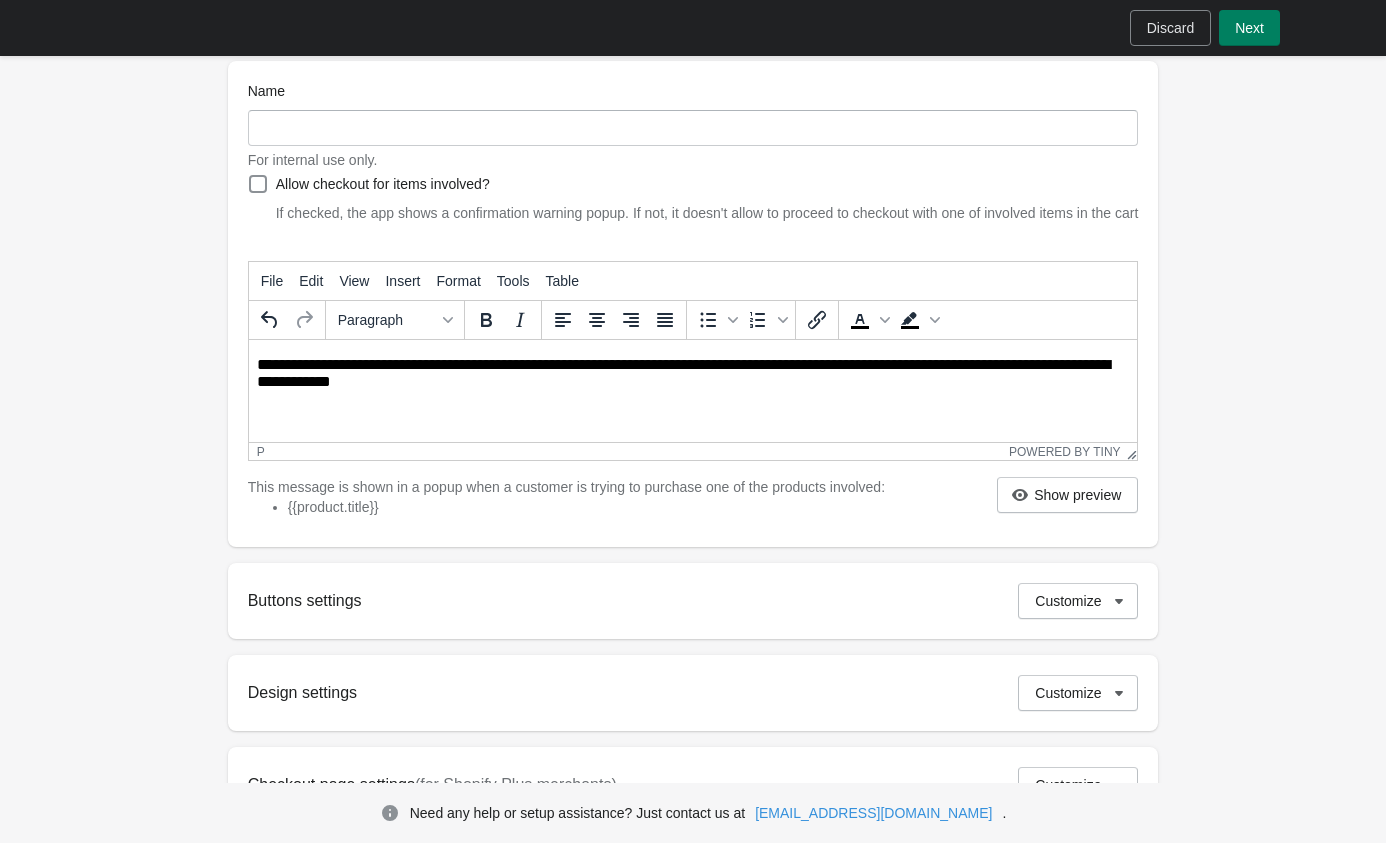 click on "**********" at bounding box center (692, 374) 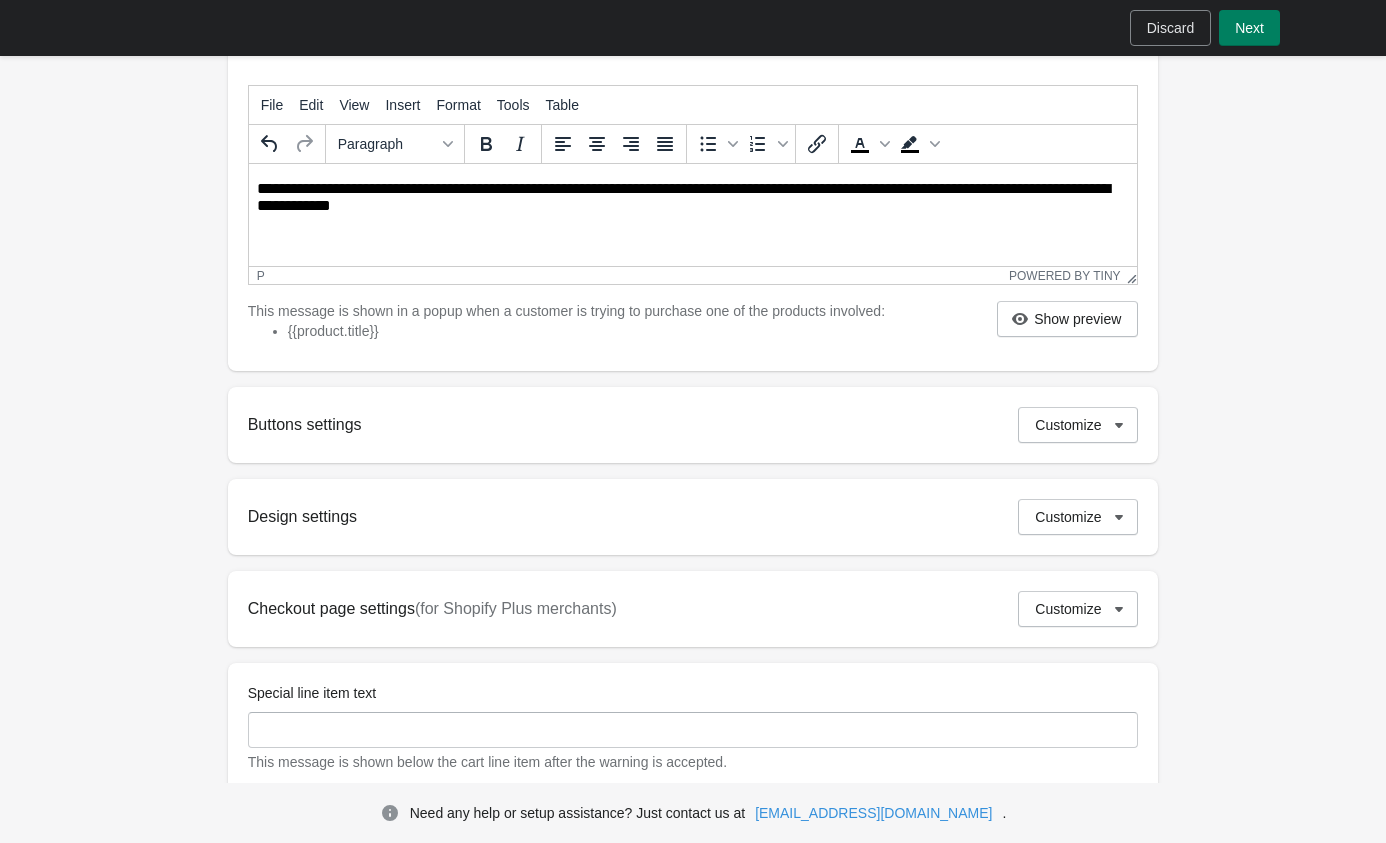 scroll, scrollTop: 423, scrollLeft: 0, axis: vertical 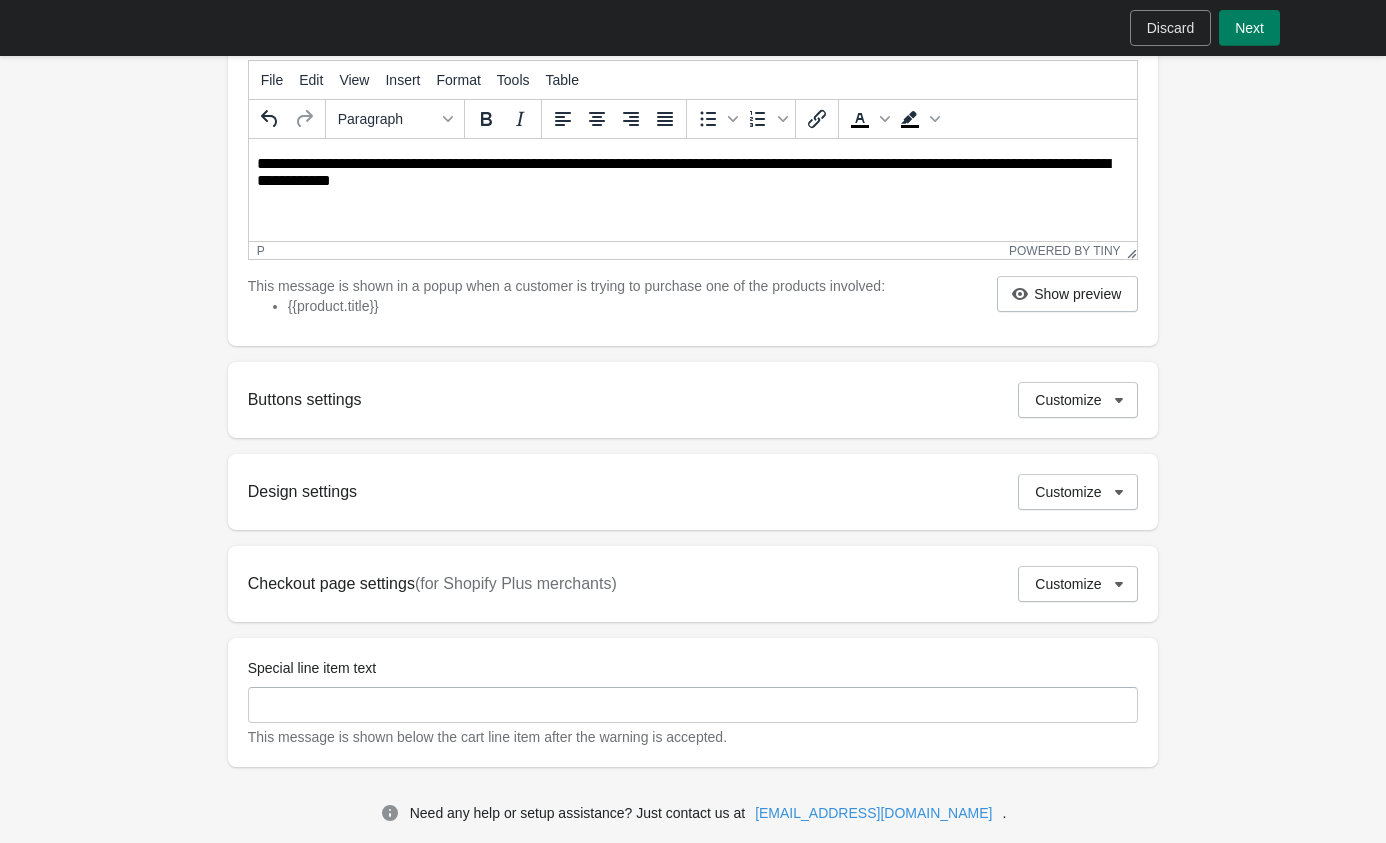 click on "Buttons settings   Customize" at bounding box center [693, 400] 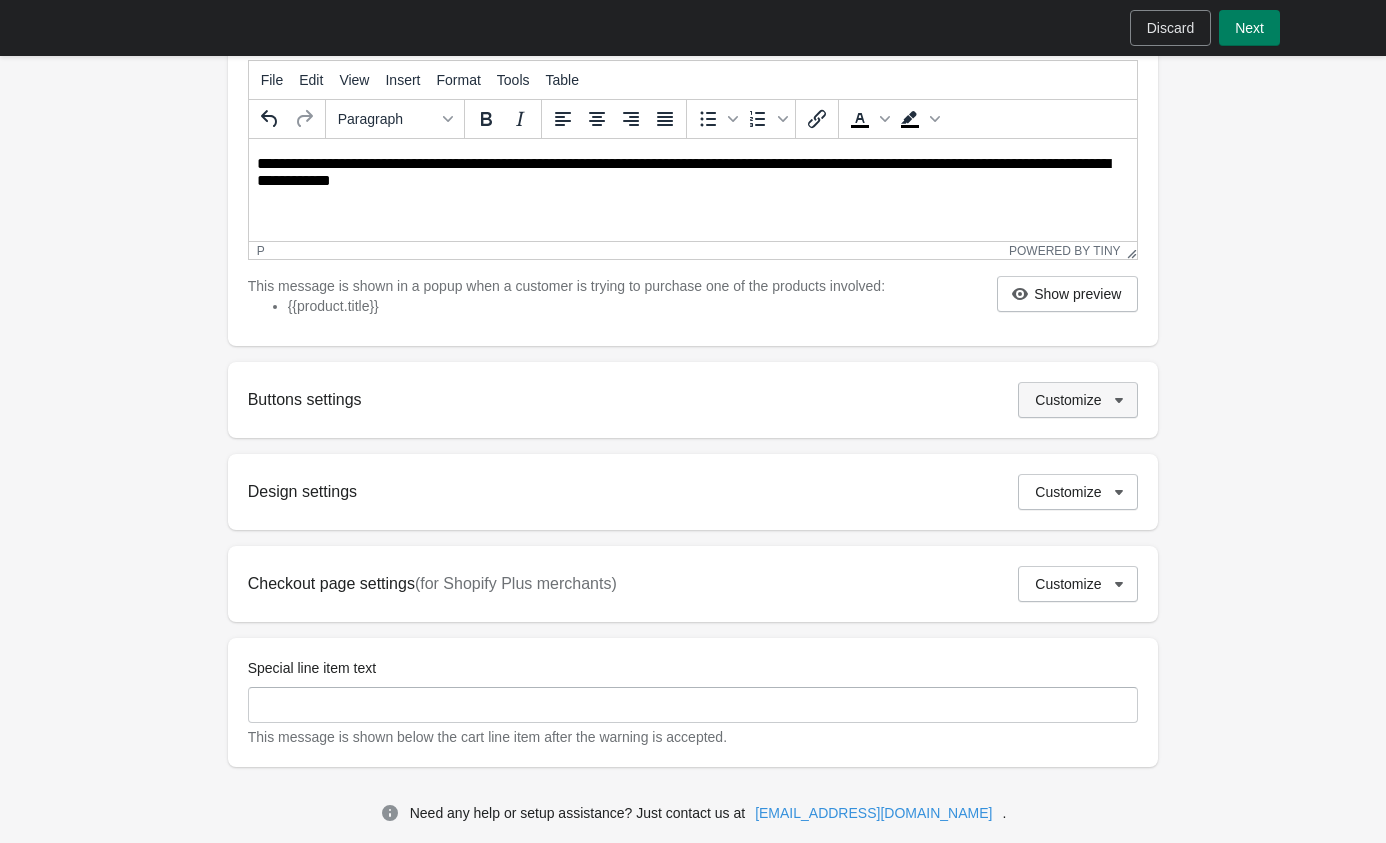 click on "Customize" at bounding box center [1078, 400] 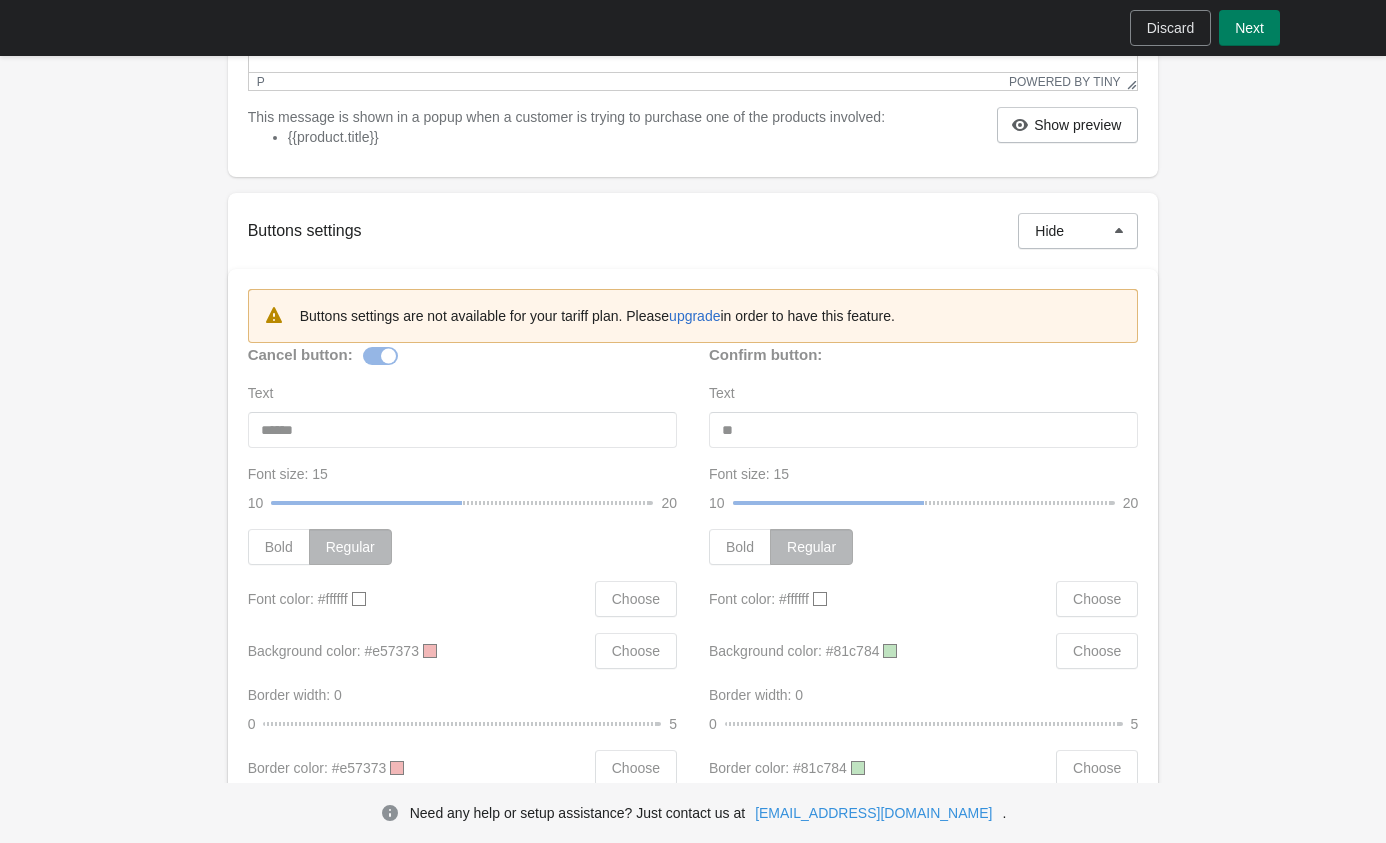 scroll, scrollTop: 623, scrollLeft: 0, axis: vertical 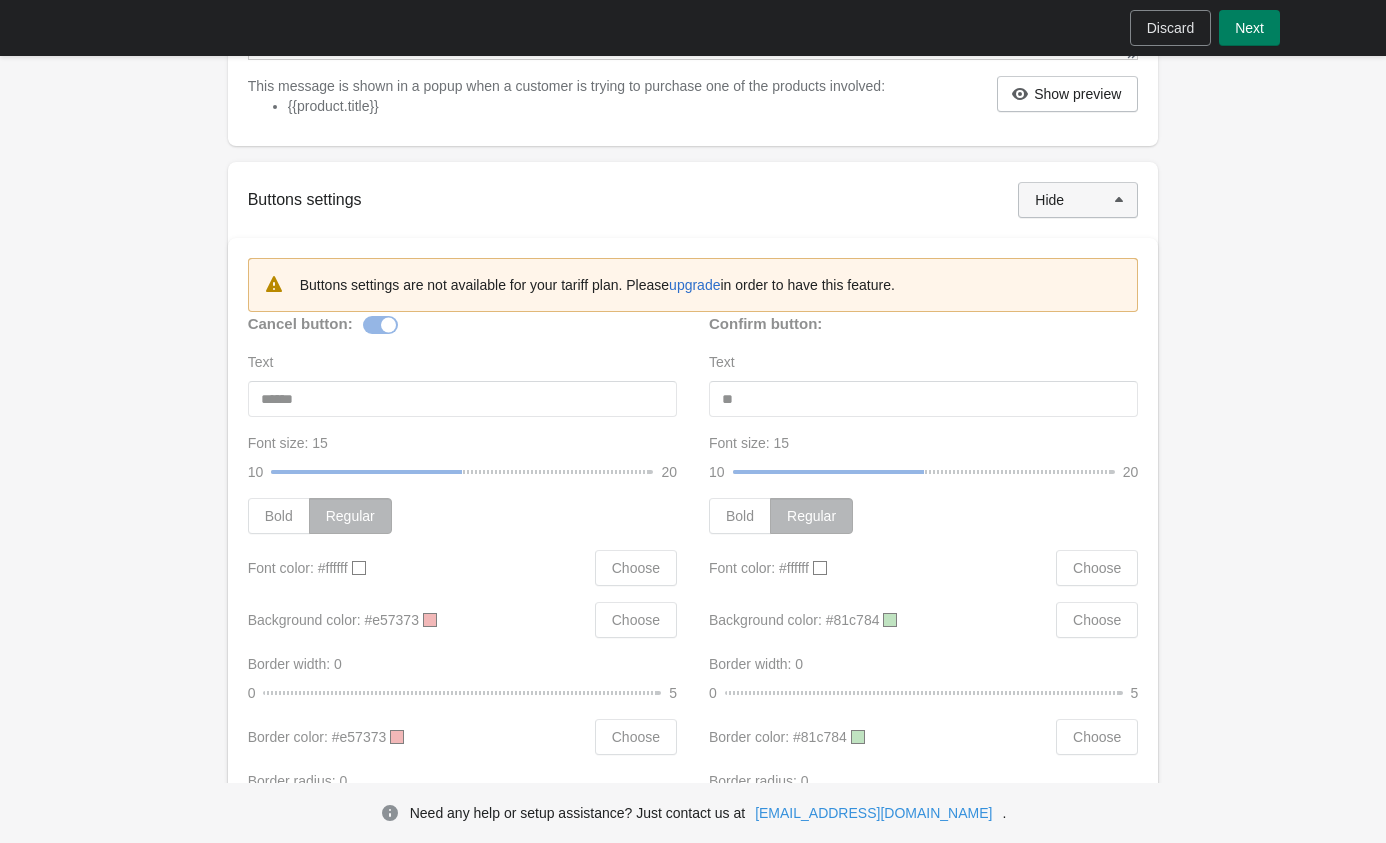 click on "Hide" at bounding box center (1078, 200) 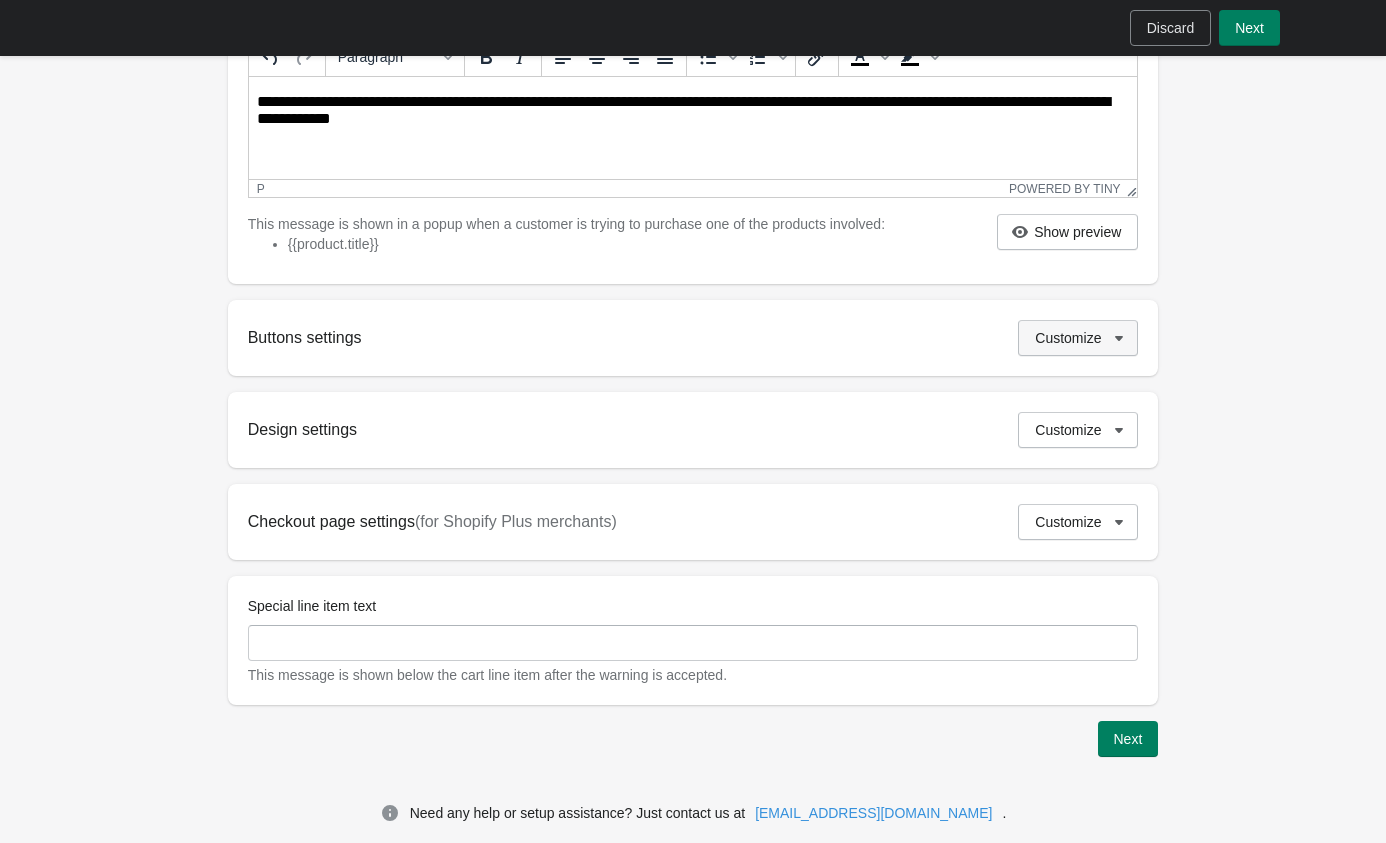 scroll, scrollTop: 506, scrollLeft: 0, axis: vertical 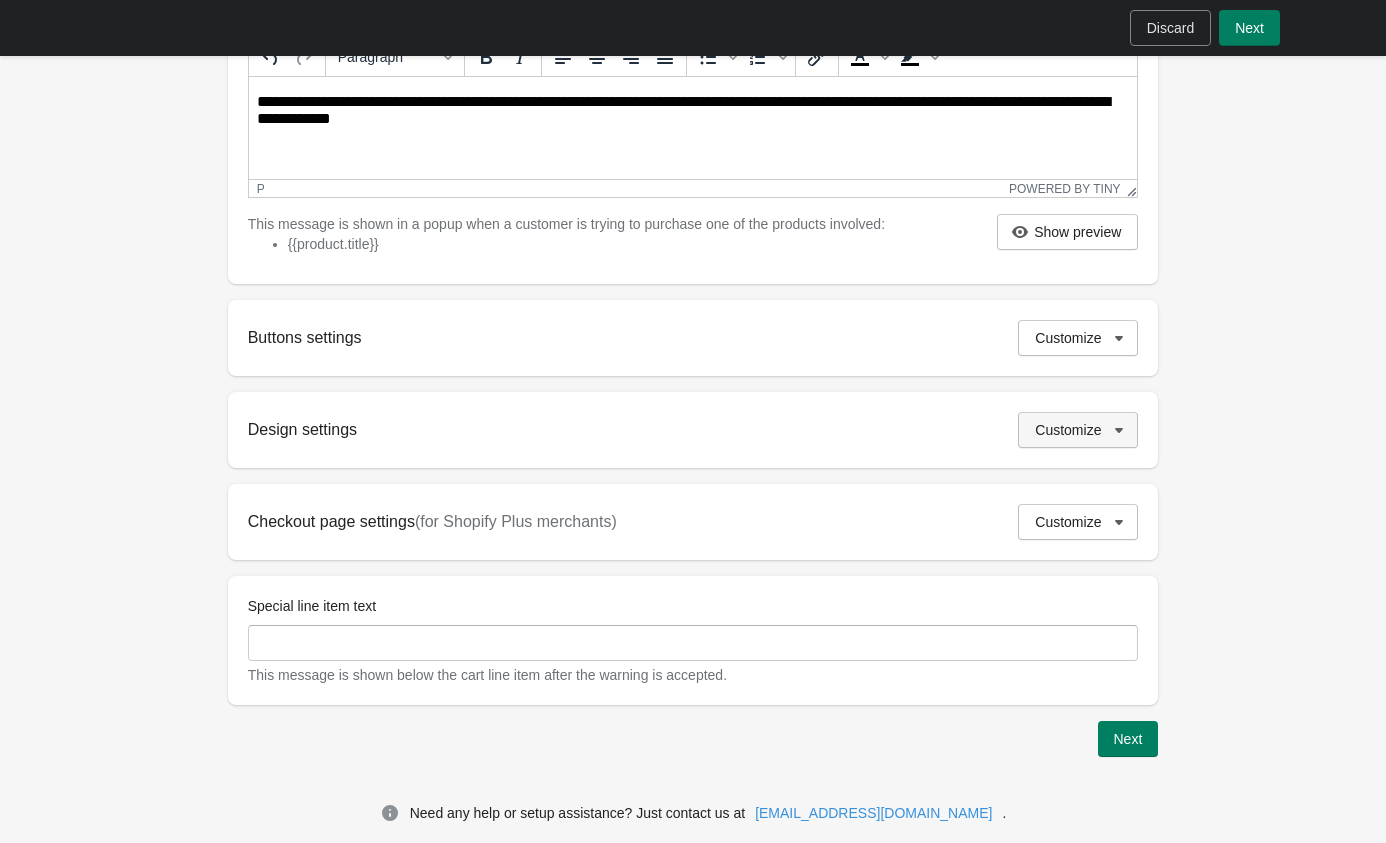 click on "Customize" at bounding box center [1078, 430] 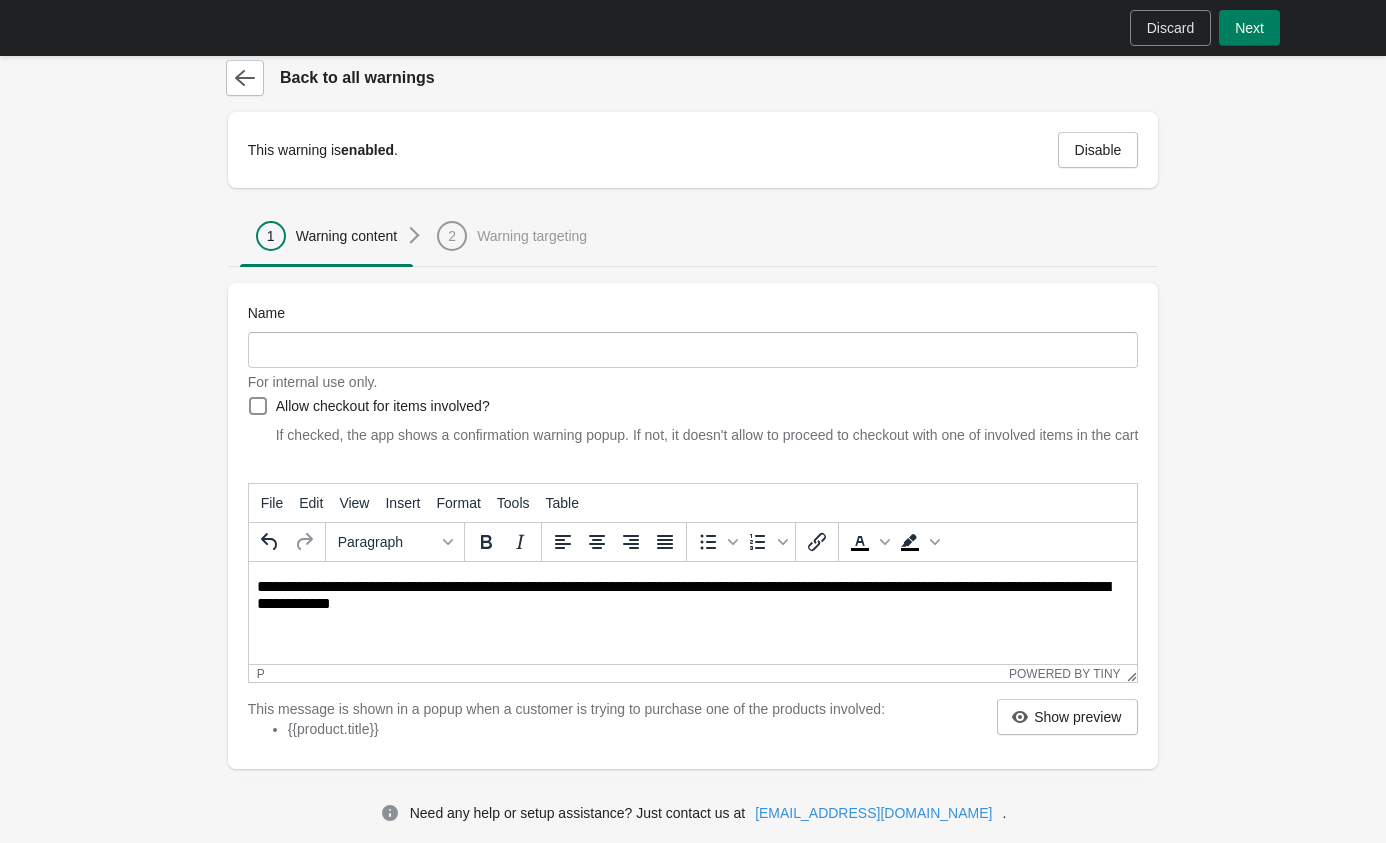 scroll, scrollTop: 0, scrollLeft: 0, axis: both 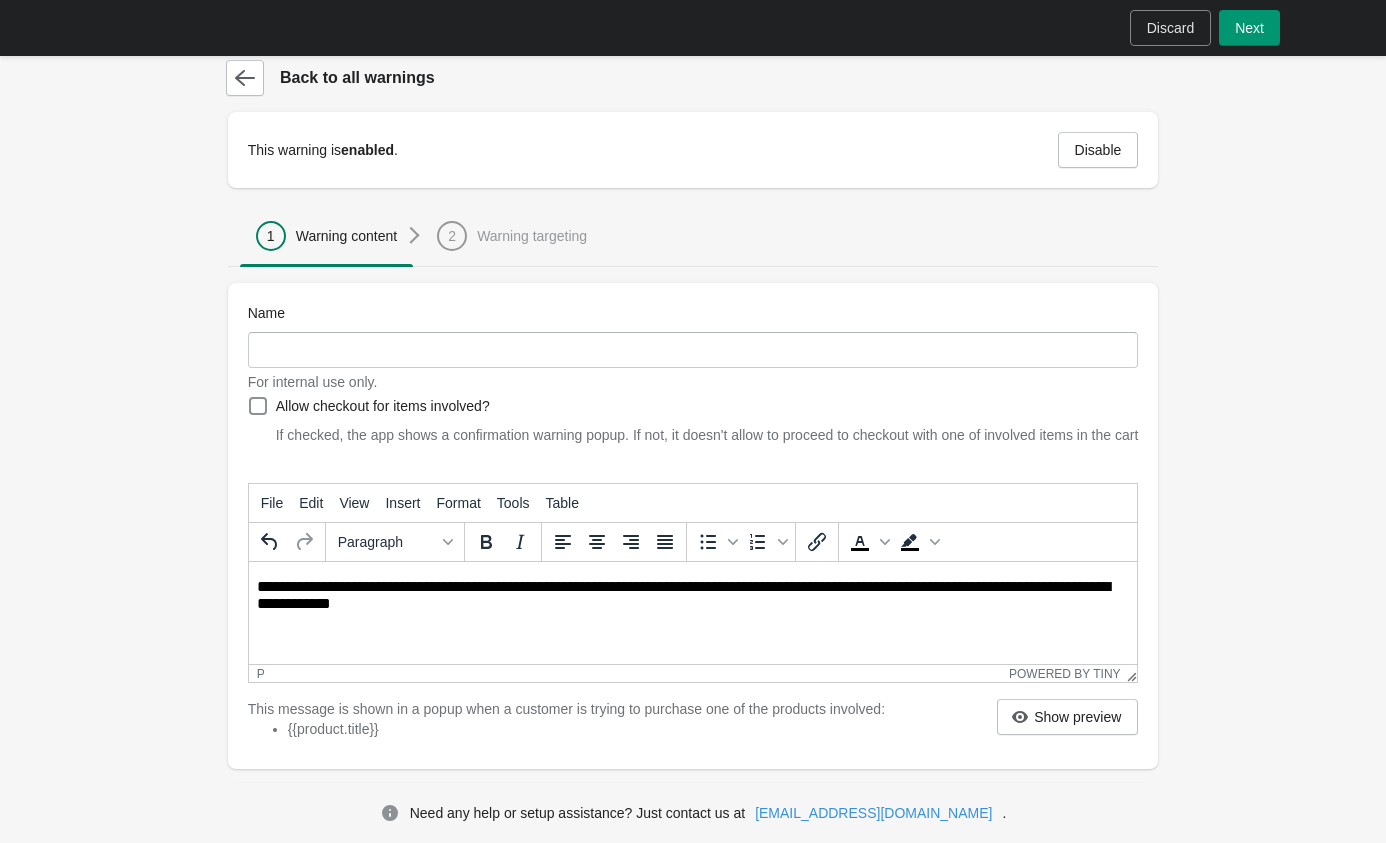 click on "Next" at bounding box center [1249, 28] 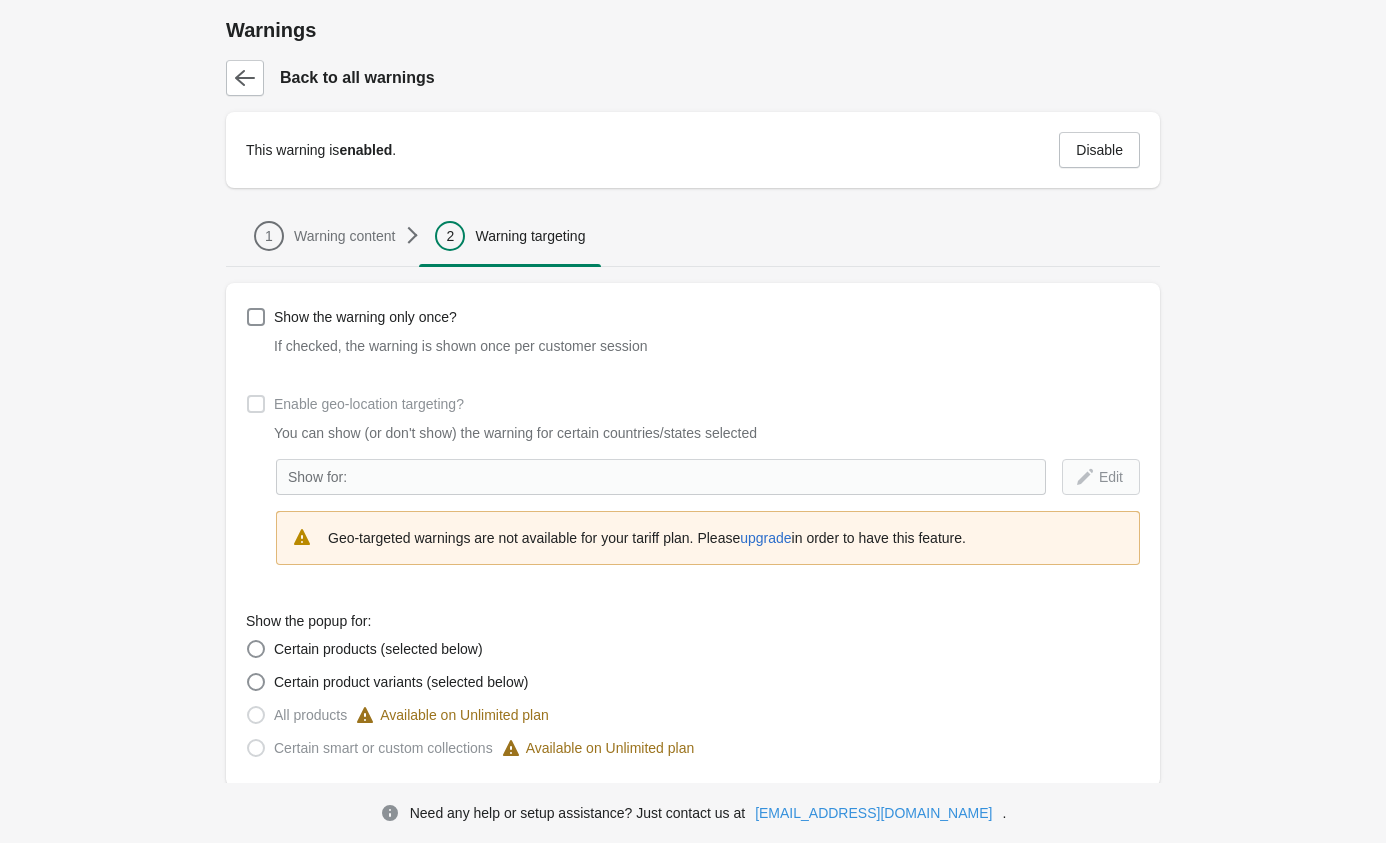 click on "Show the warning only once? If checked, the warning is shown once per customer session Enable geo-location targeting? You can show (or don't show) the warning for certain countries/states selected Show for: Edit Geo-targeted warnings are not available for your tariff plan. Please  upgrade  in order to have this feature. Show the popup for: Certain products (selected below) Certain product variants (selected below) All products Available on Unlimited plan Certain smart or custom collections Available on Unlimited plan" at bounding box center [693, 535] 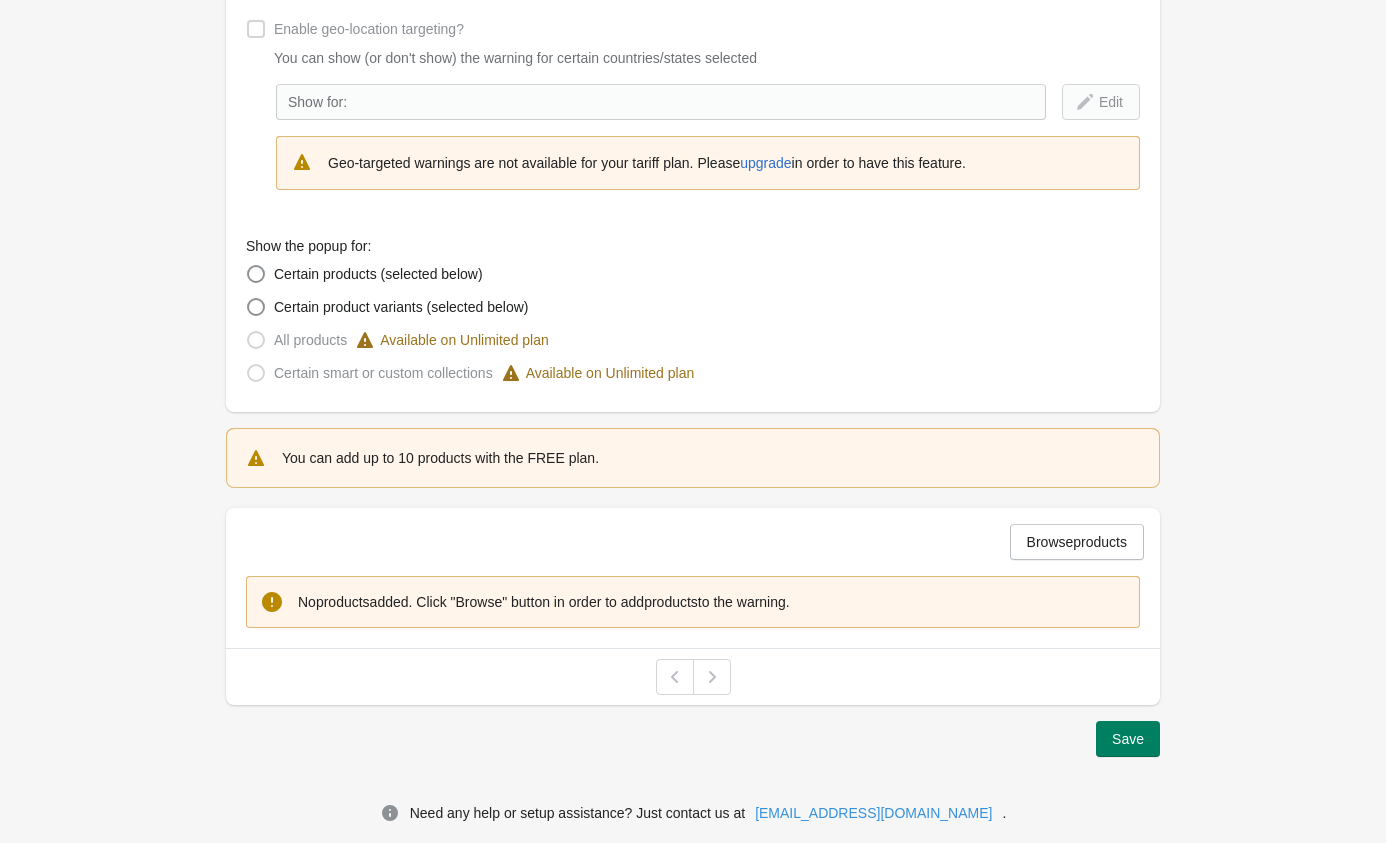 scroll, scrollTop: 375, scrollLeft: 0, axis: vertical 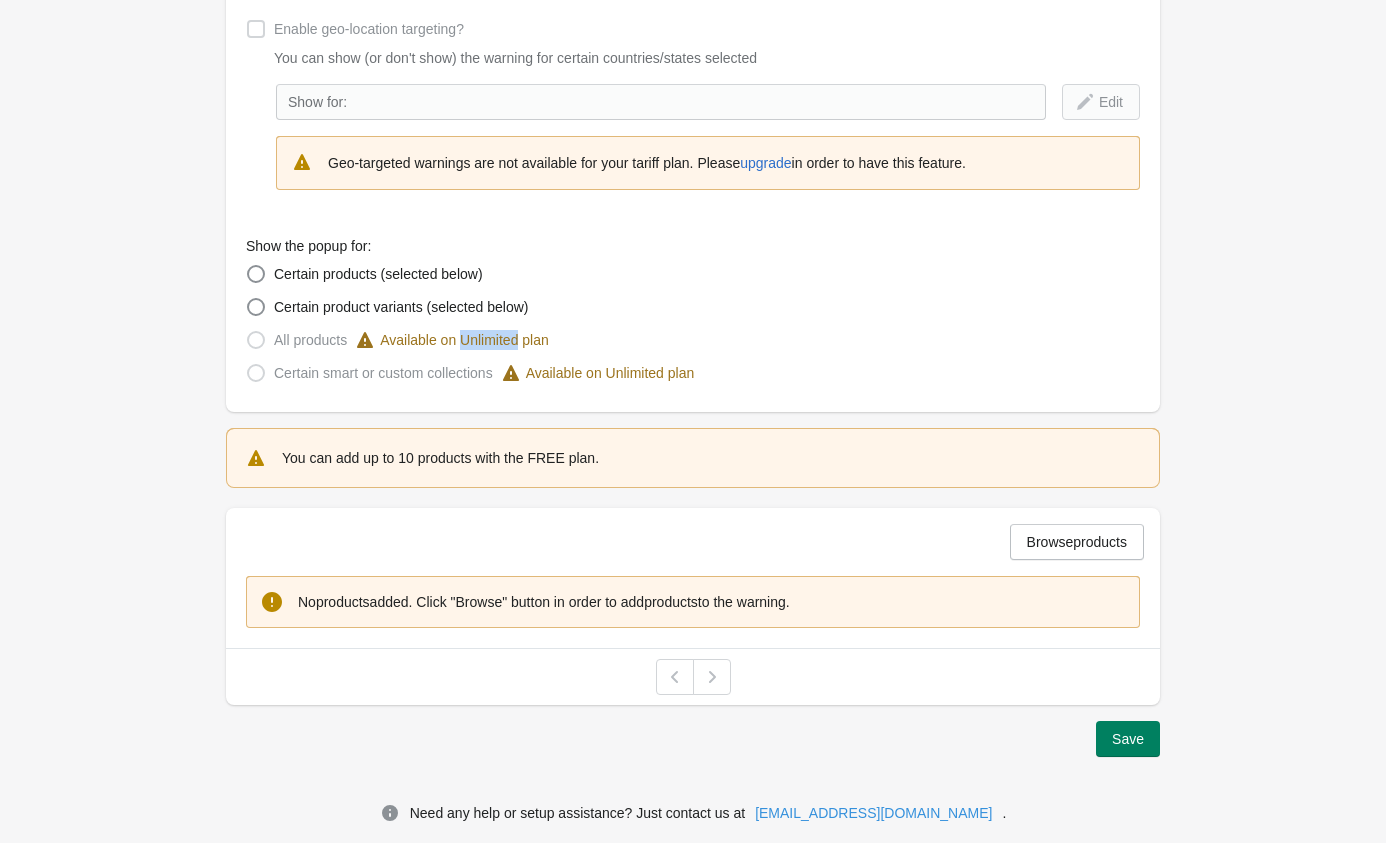 click on "Available on Unlimited plan" at bounding box center (452, 340) 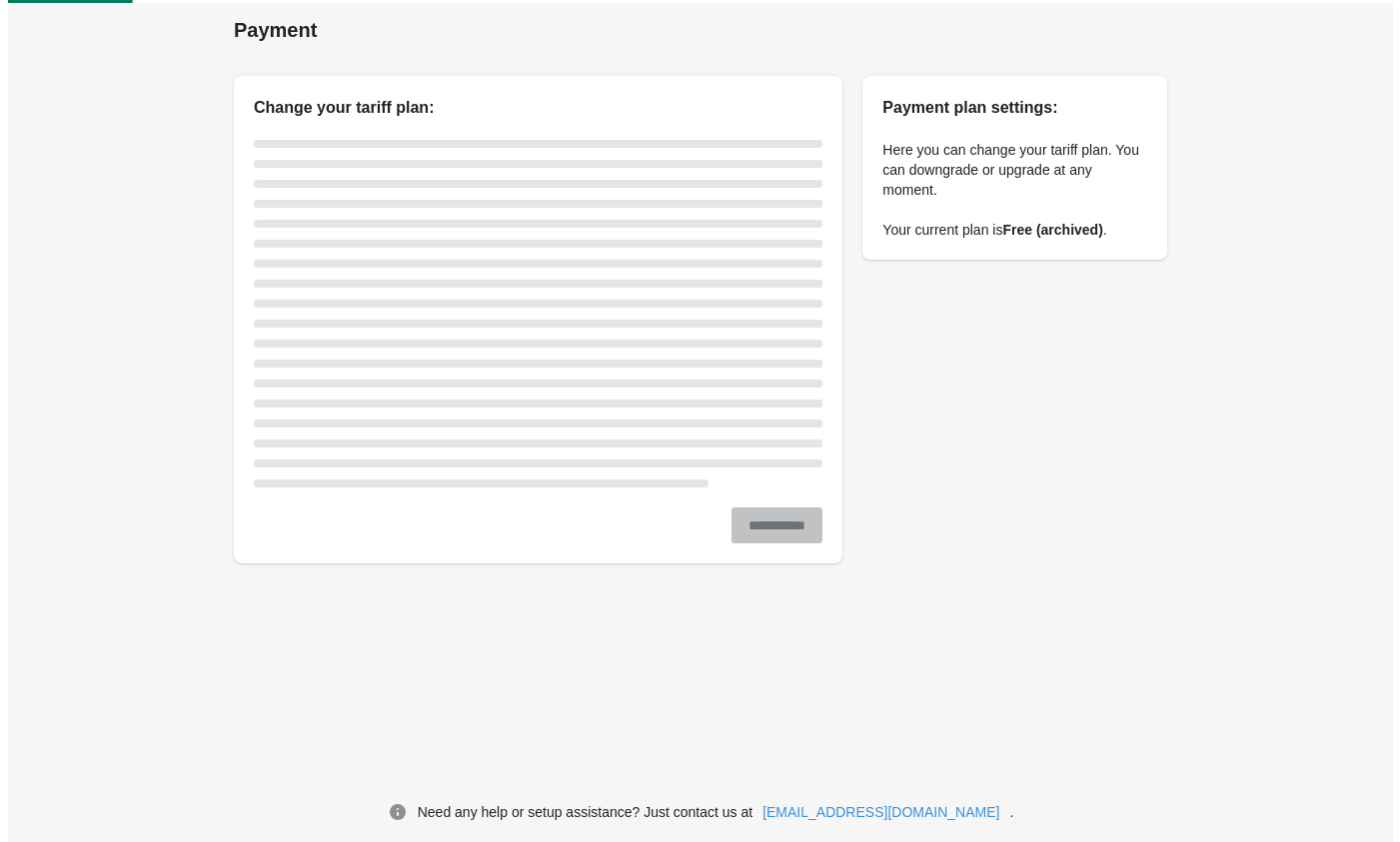 scroll, scrollTop: 0, scrollLeft: 0, axis: both 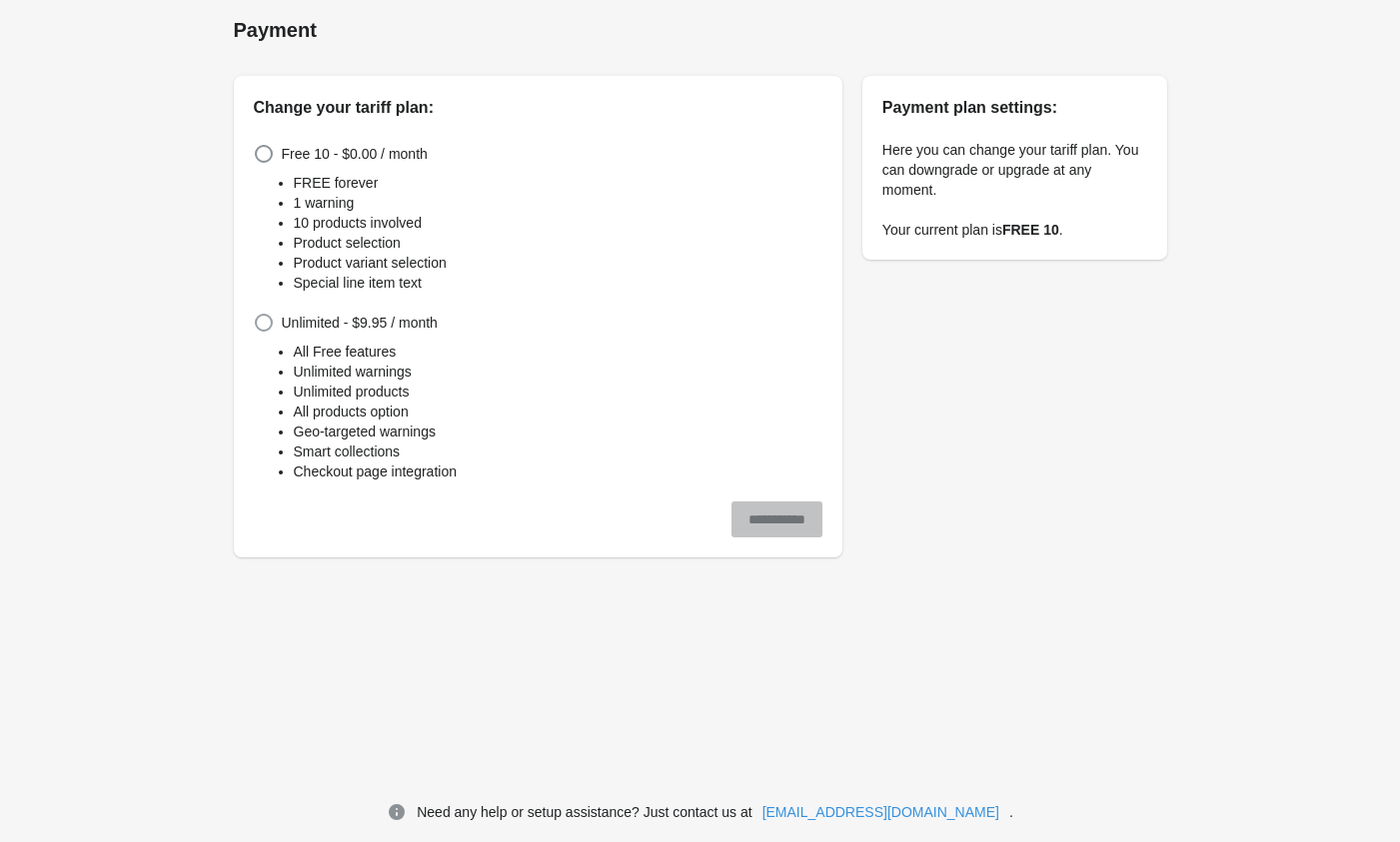 click at bounding box center [264, 323] 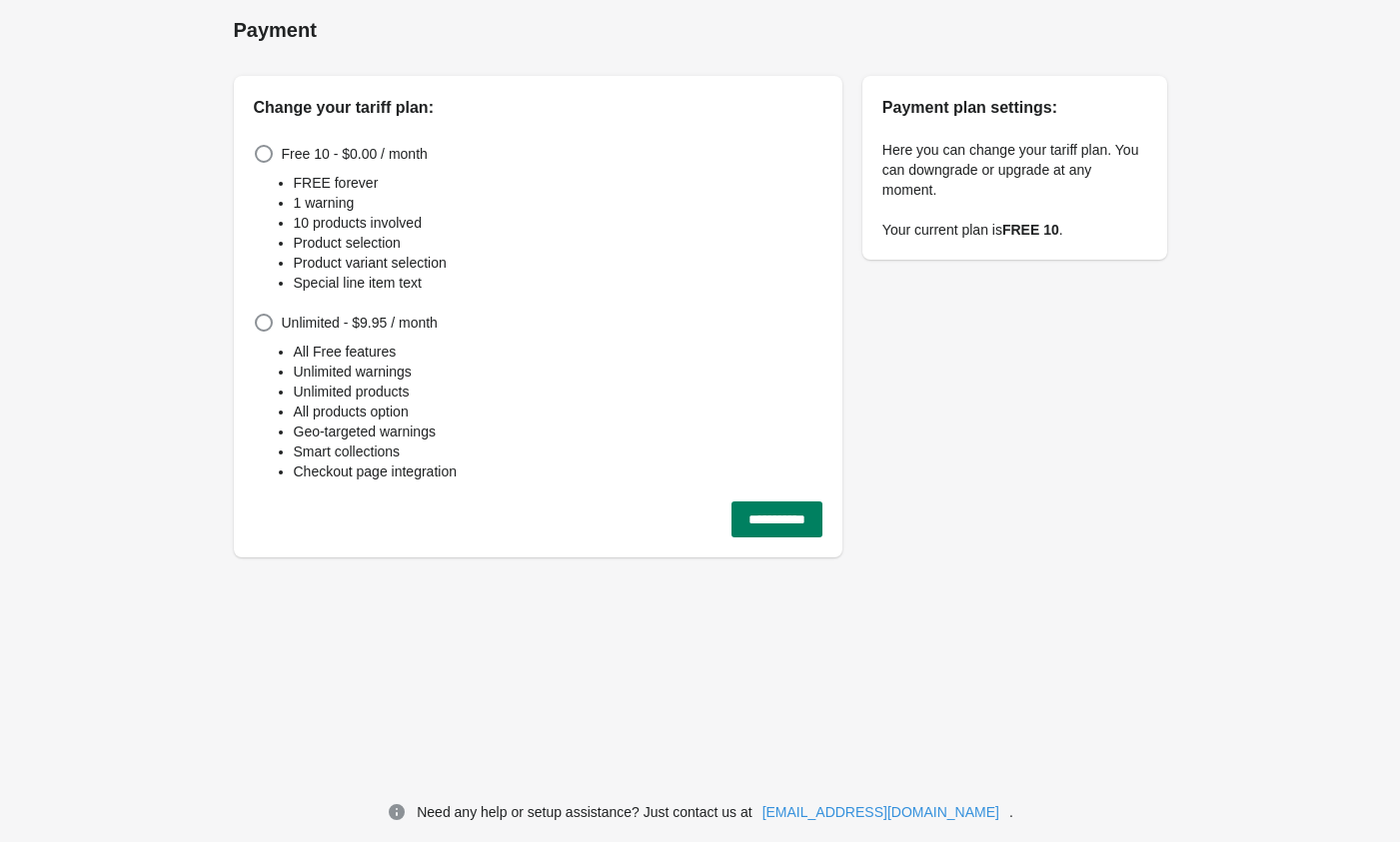 click on "**********" at bounding box center (776, 519) 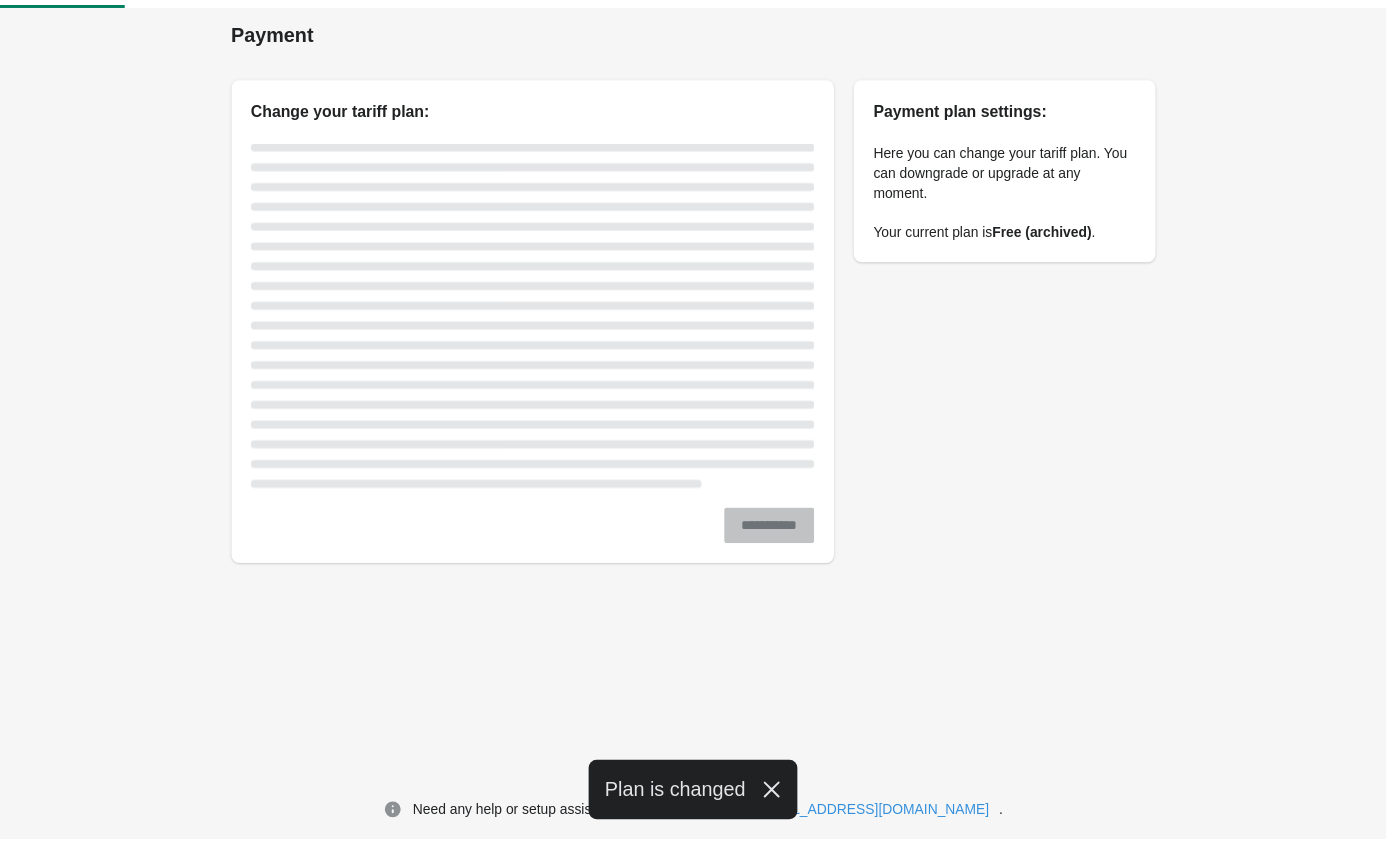 scroll, scrollTop: 0, scrollLeft: 0, axis: both 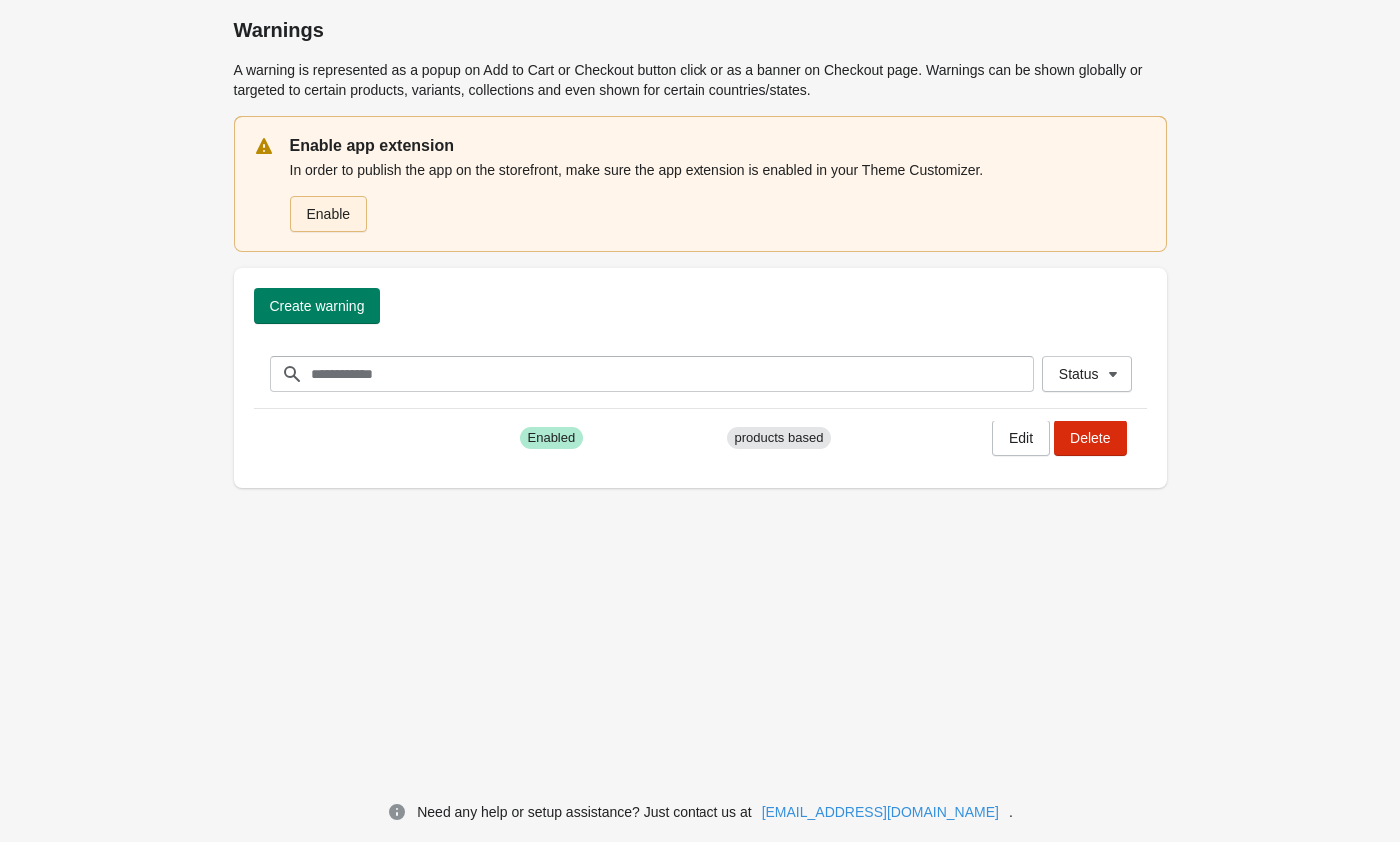 click on "Enable" at bounding box center (329, 214) 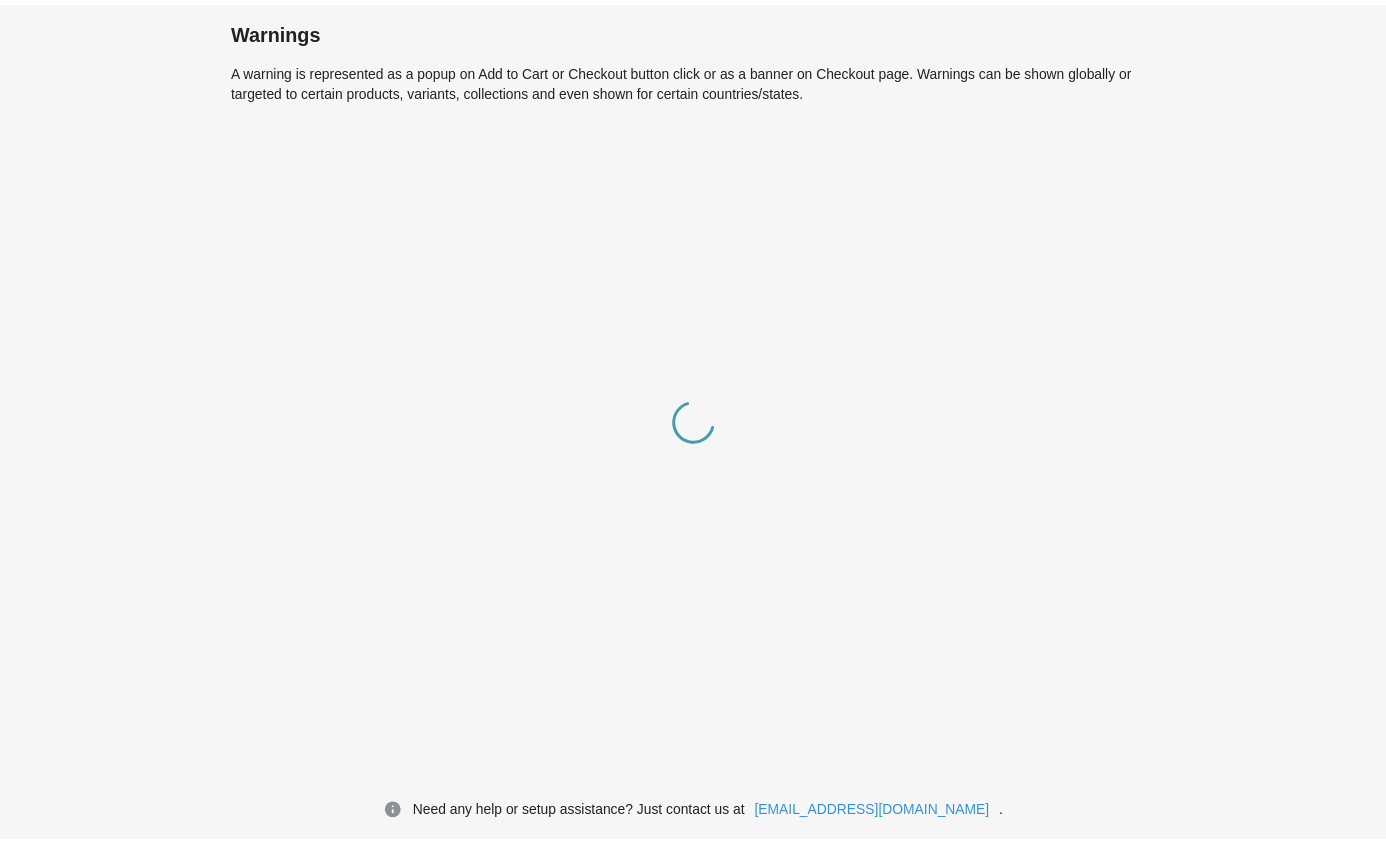 scroll, scrollTop: 0, scrollLeft: 0, axis: both 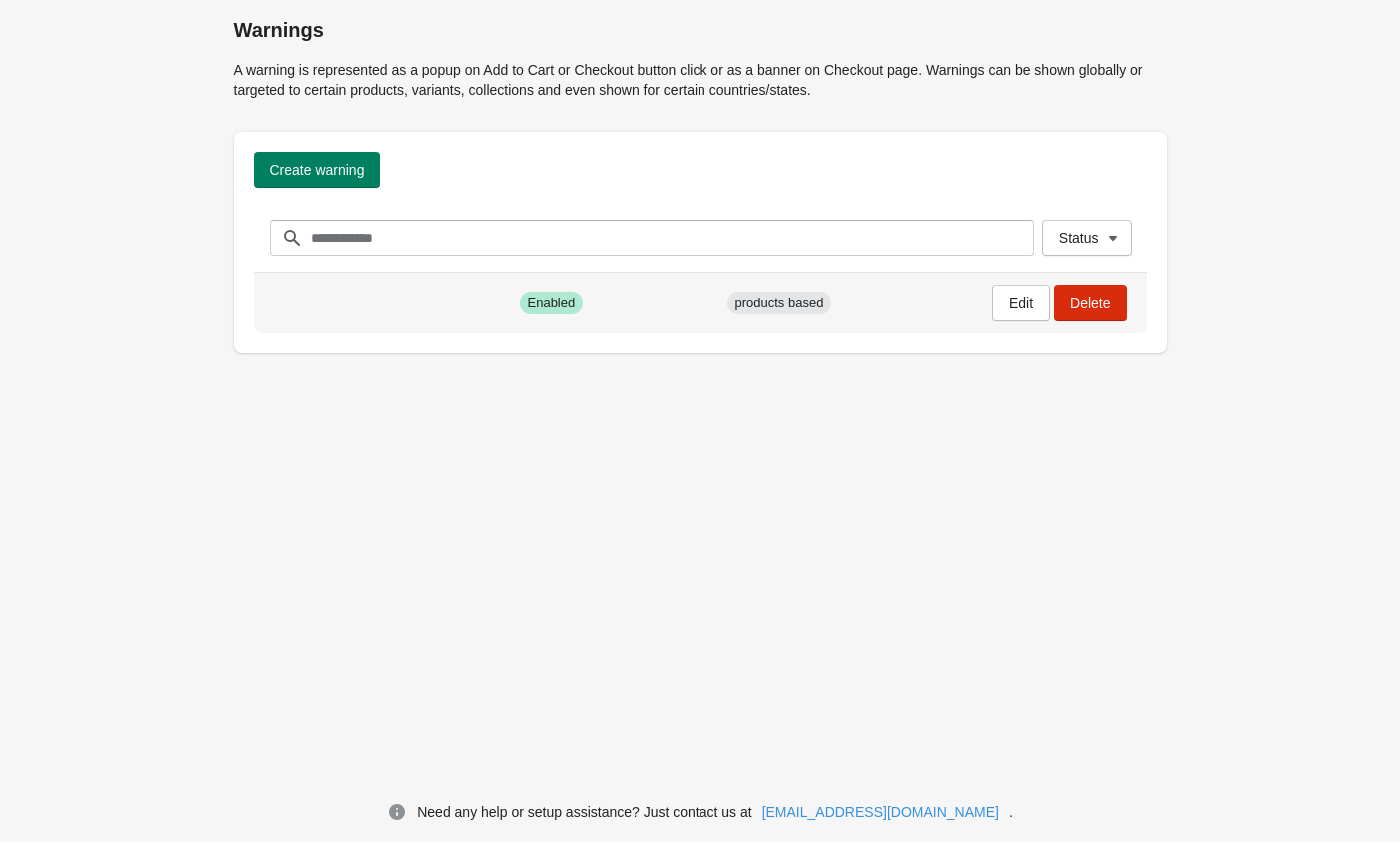 click on "Success  Enabled" at bounding box center [616, 303] 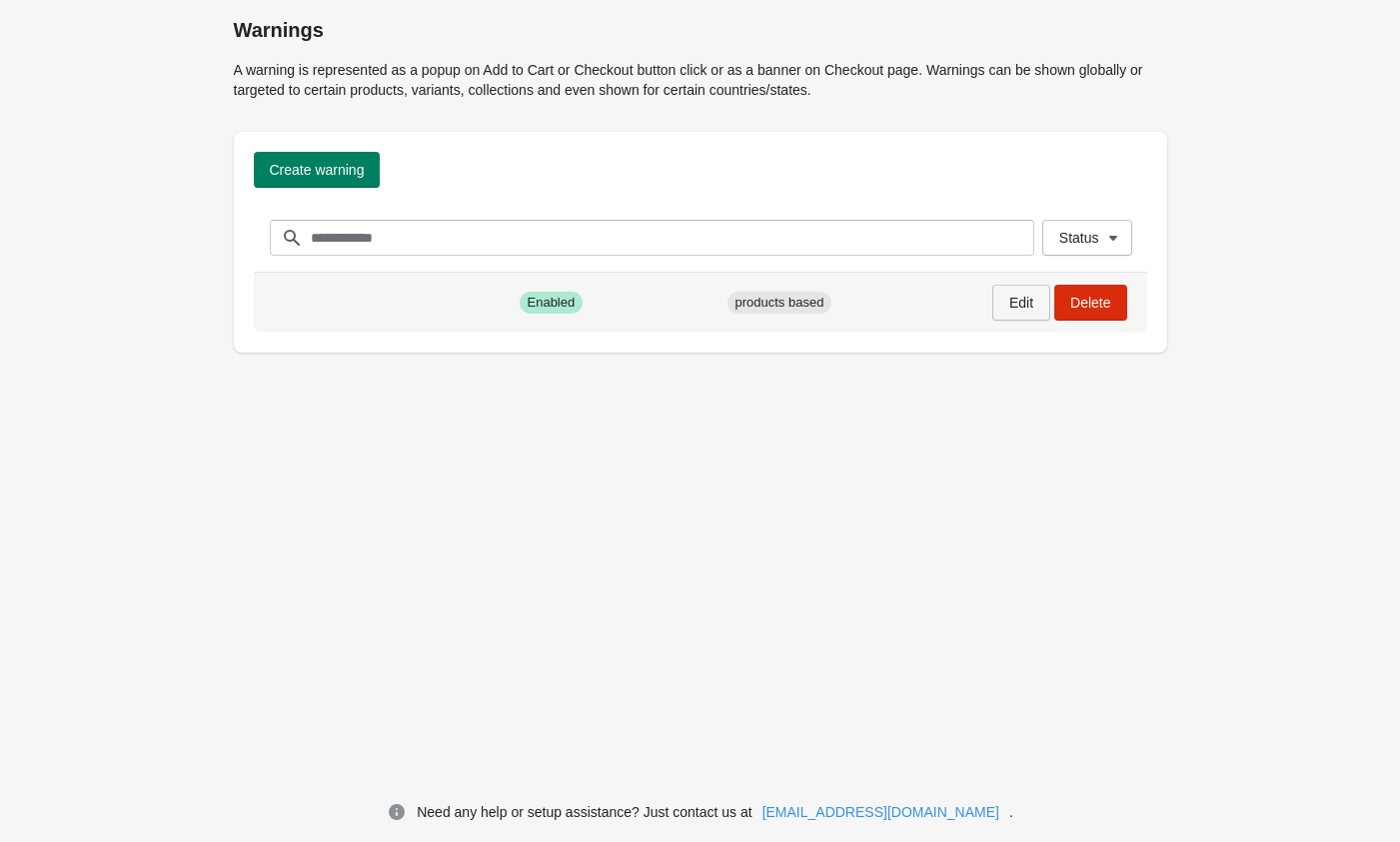 click on "Edit" at bounding box center [1021, 303] 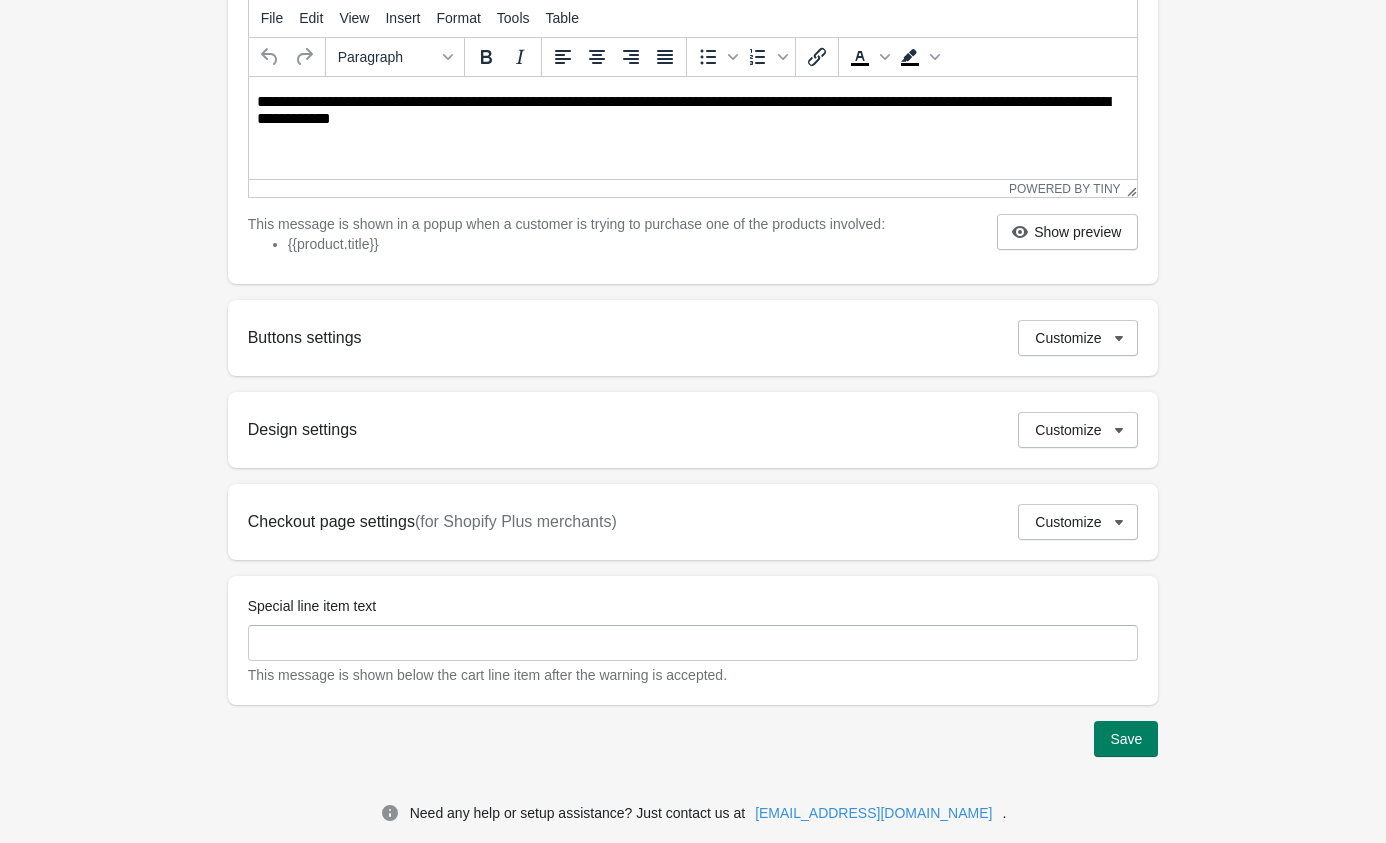 scroll, scrollTop: 0, scrollLeft: 0, axis: both 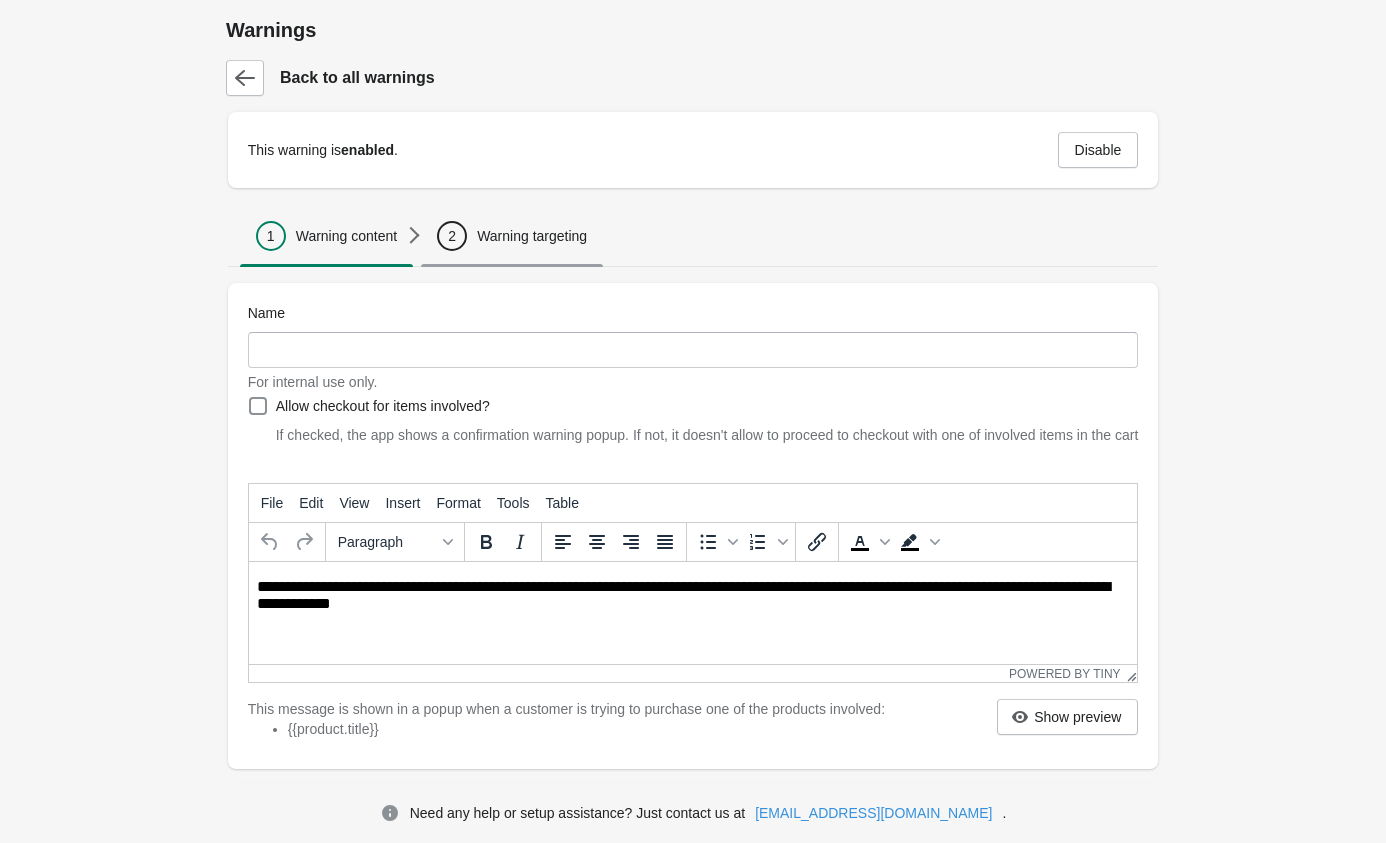 click on "Warning targeting" at bounding box center [532, 236] 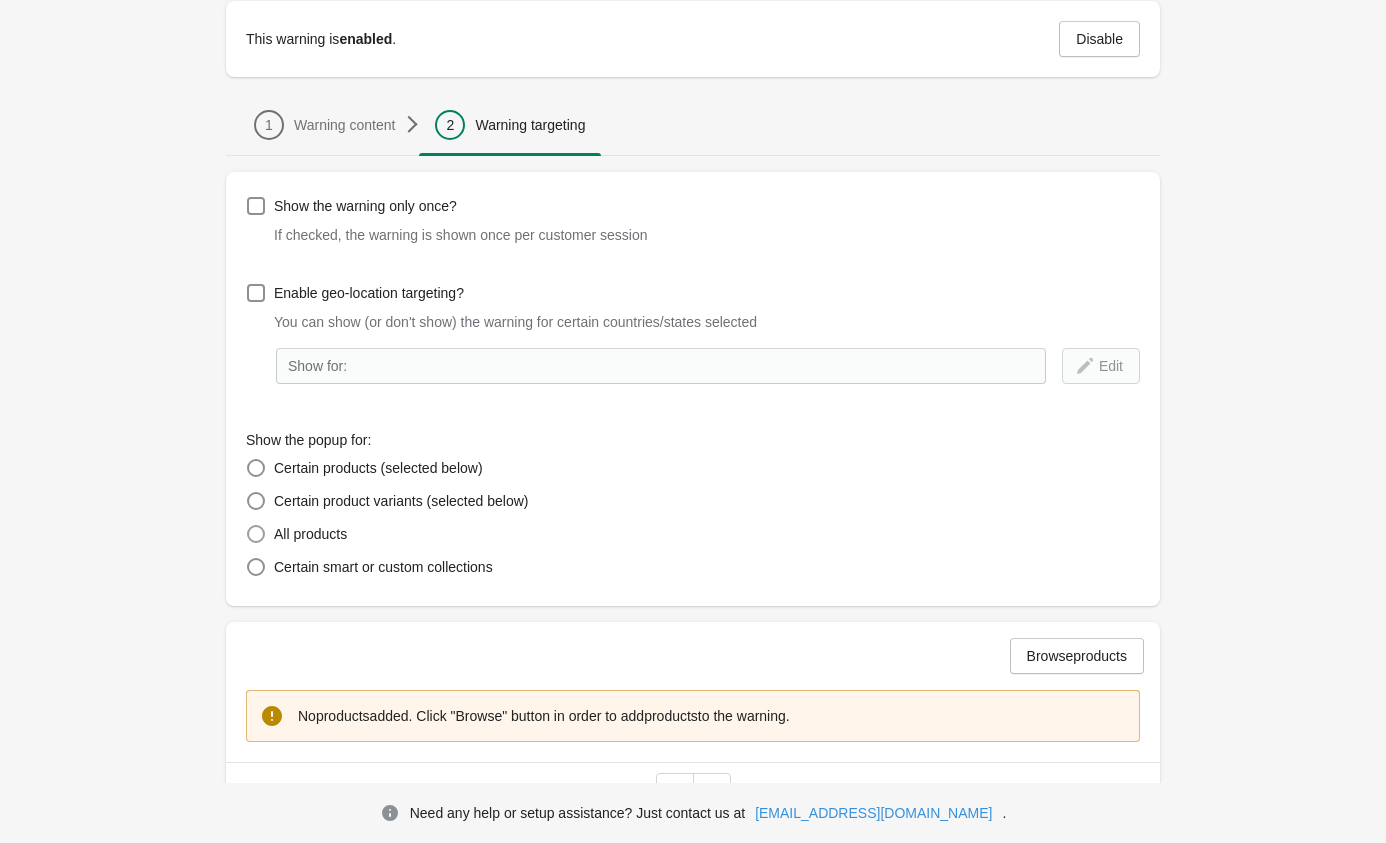 click on "All products" at bounding box center [310, 534] 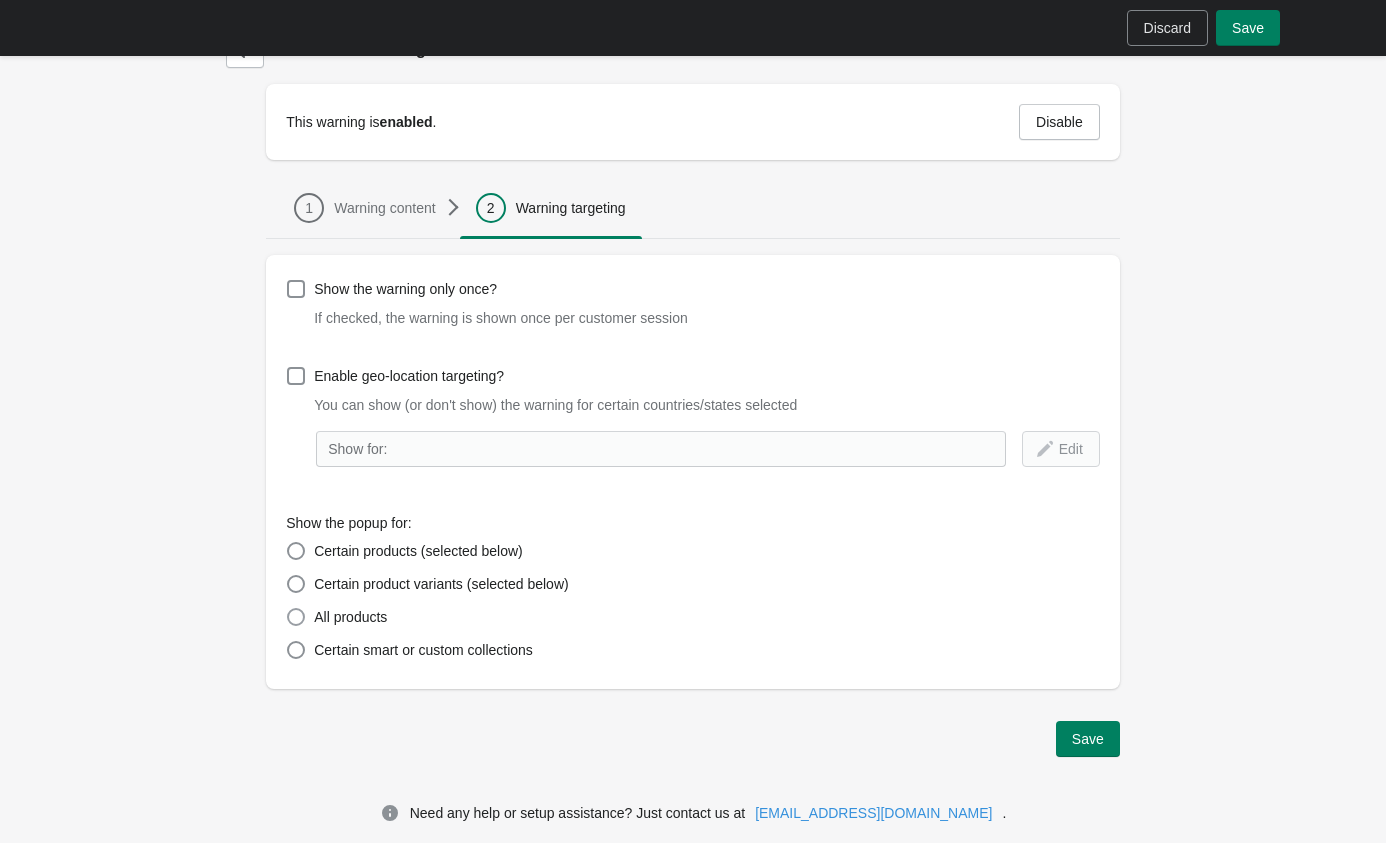 scroll, scrollTop: 28, scrollLeft: 0, axis: vertical 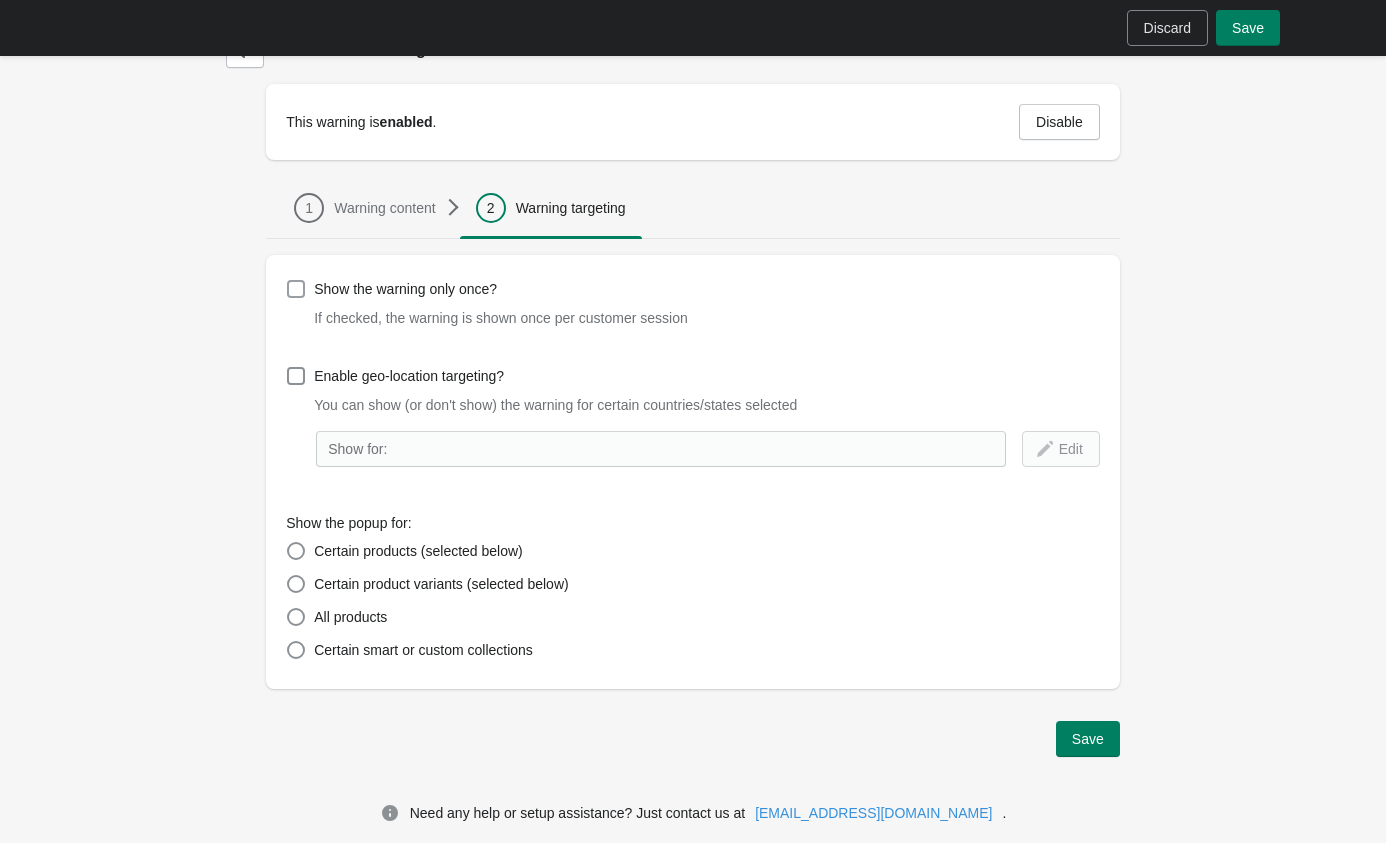 click on "Show the warning only once?" at bounding box center (405, 289) 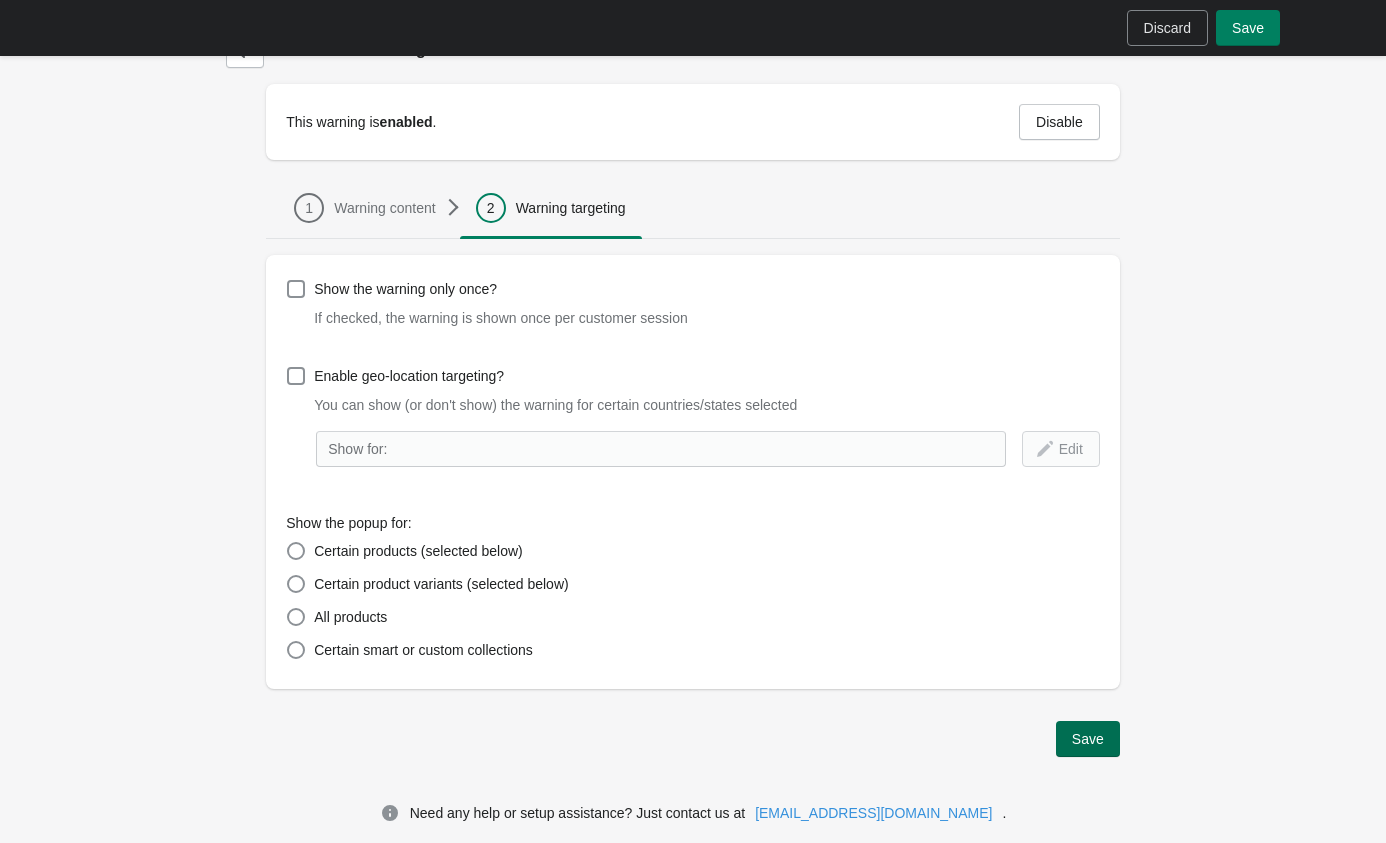 click on "Save" at bounding box center [1088, 739] 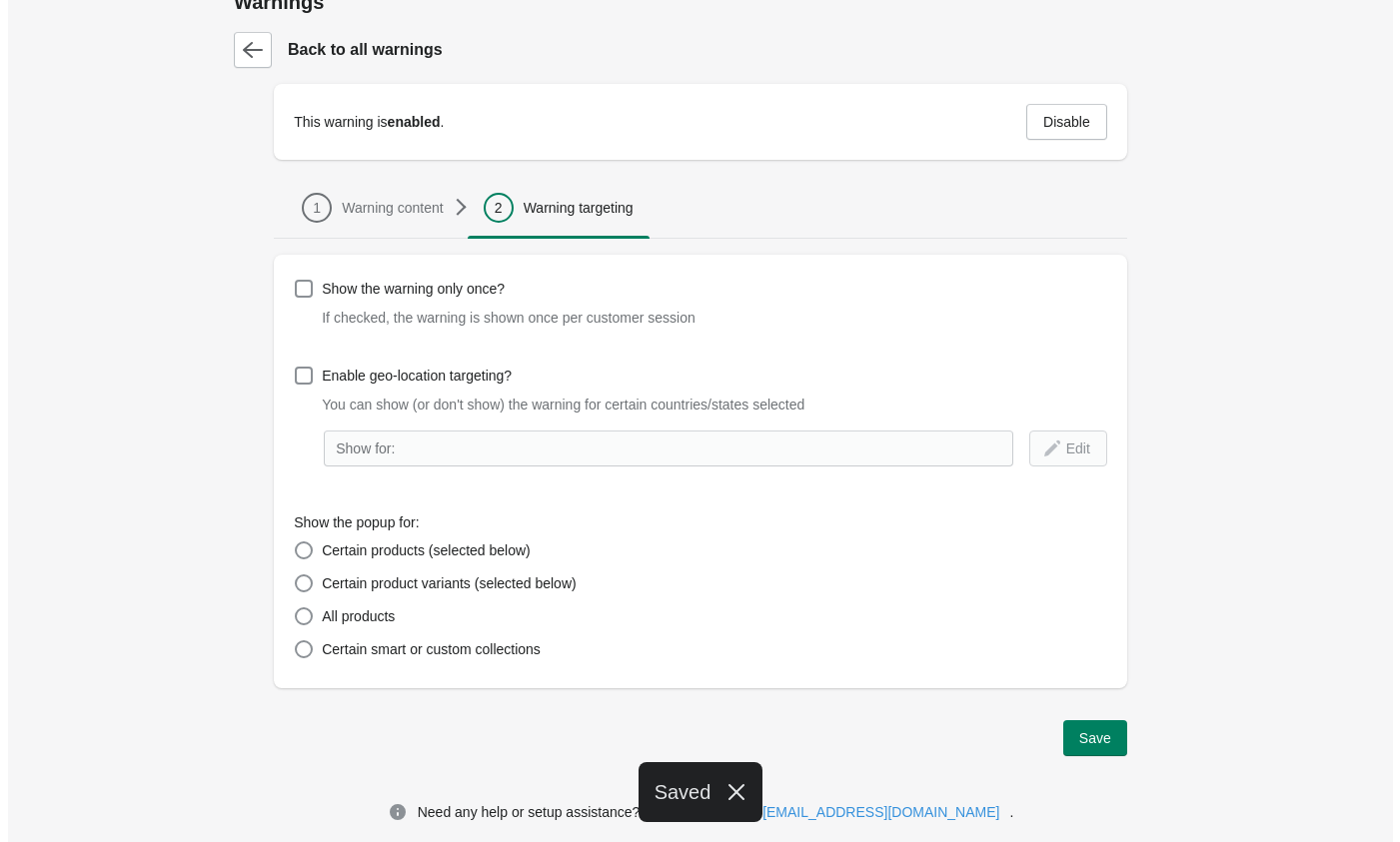 scroll, scrollTop: 0, scrollLeft: 0, axis: both 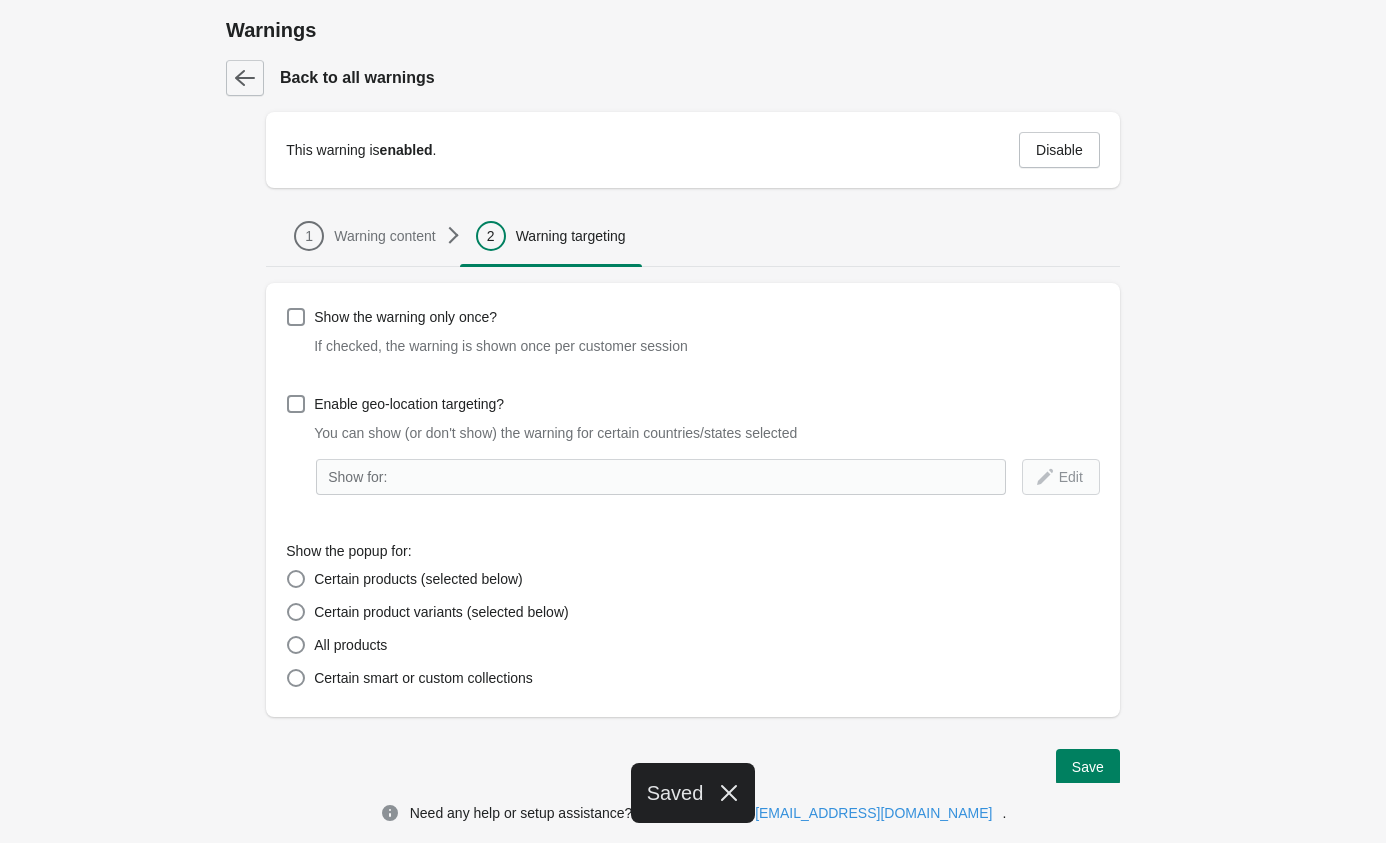 click at bounding box center [245, 78] 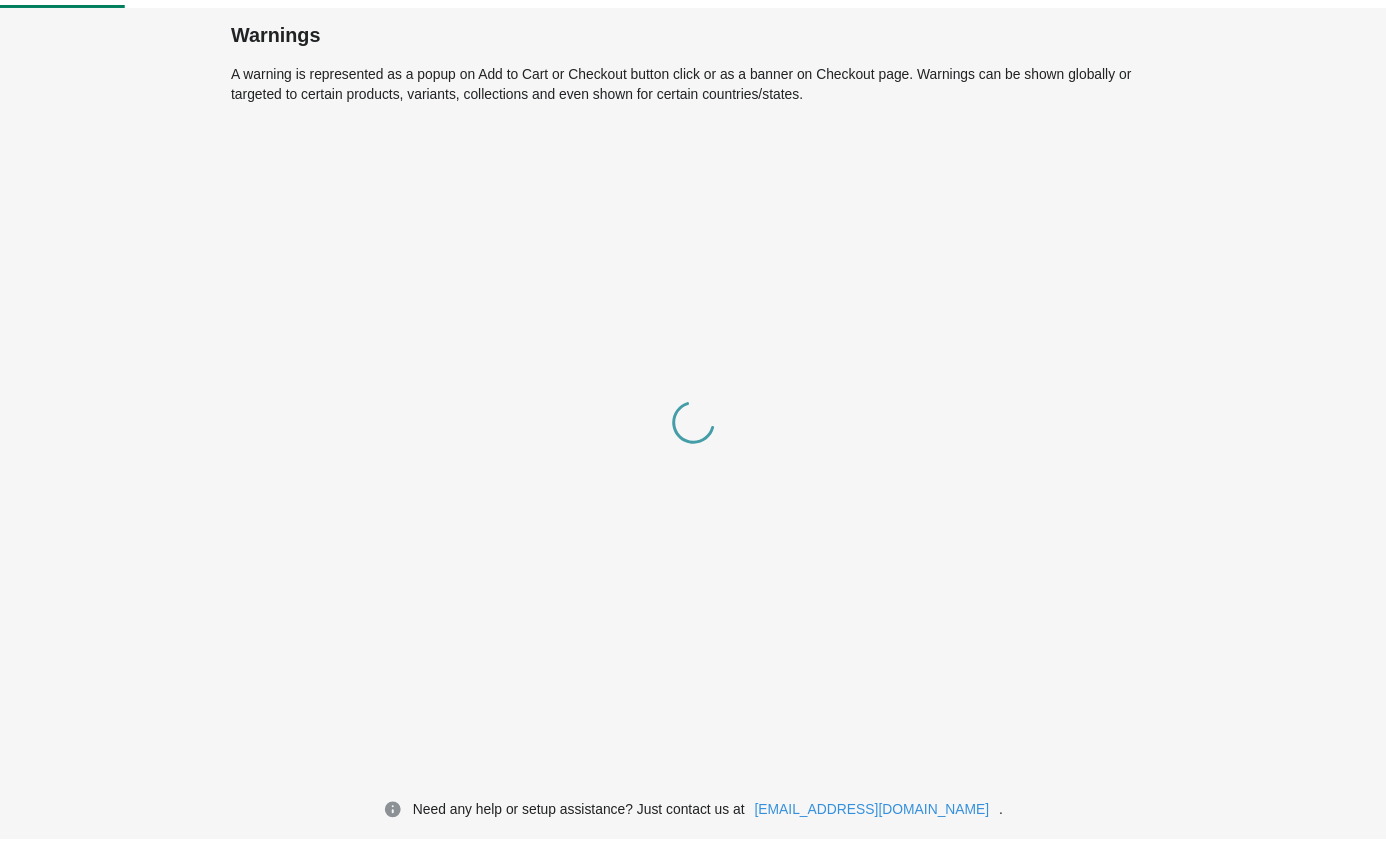 scroll, scrollTop: 0, scrollLeft: 0, axis: both 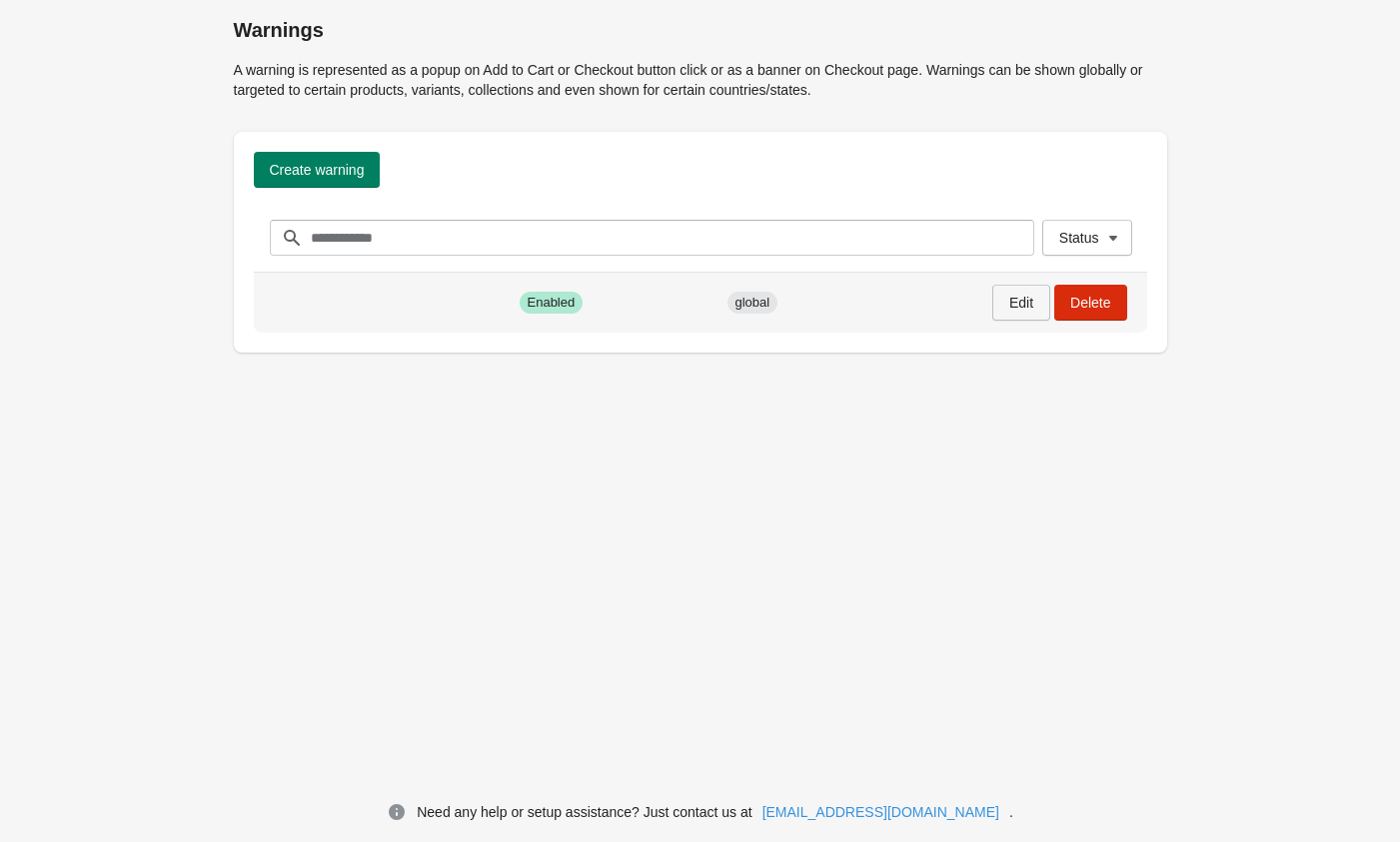 click on "Edit" at bounding box center [1021, 303] 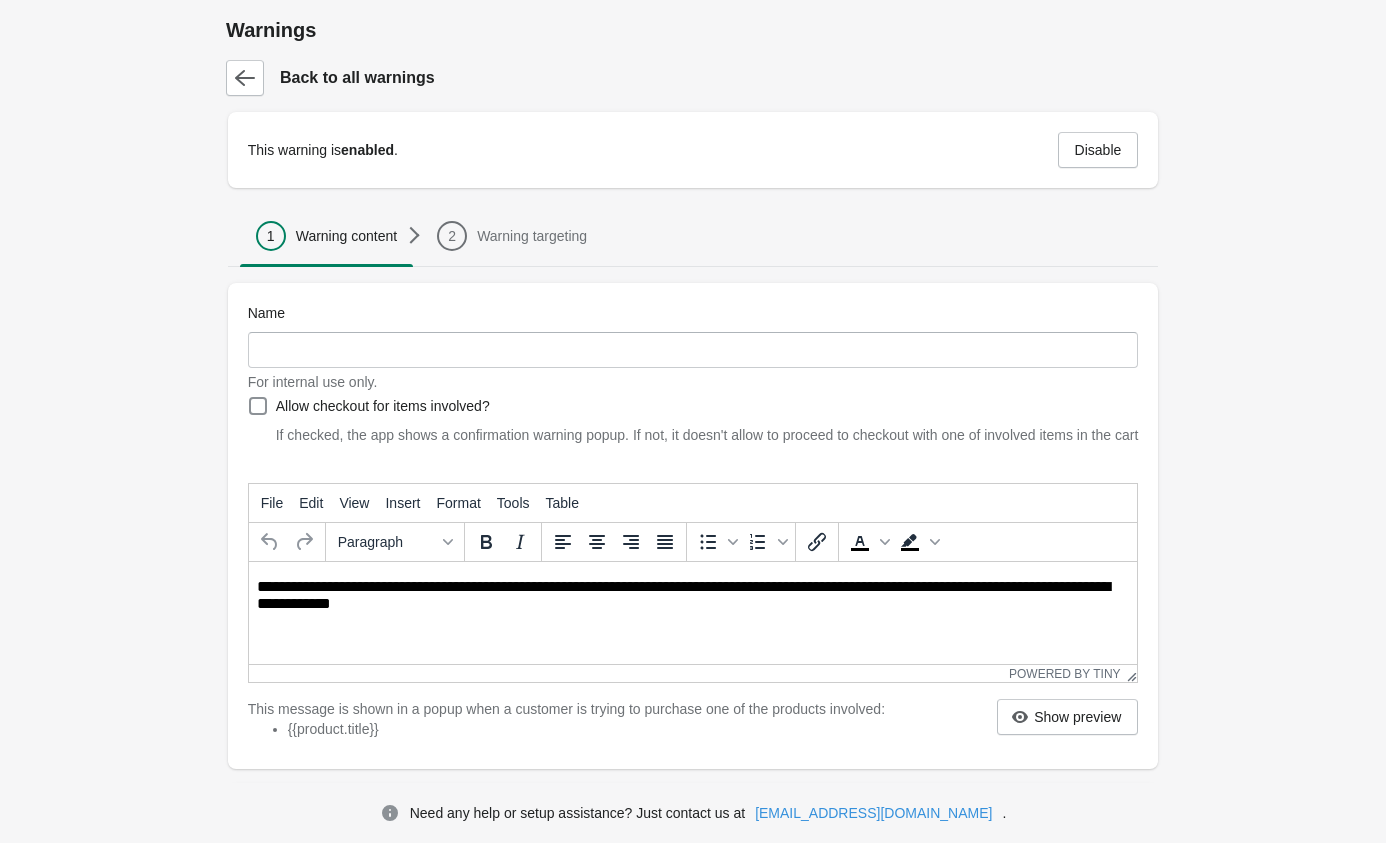 scroll, scrollTop: 392, scrollLeft: 0, axis: vertical 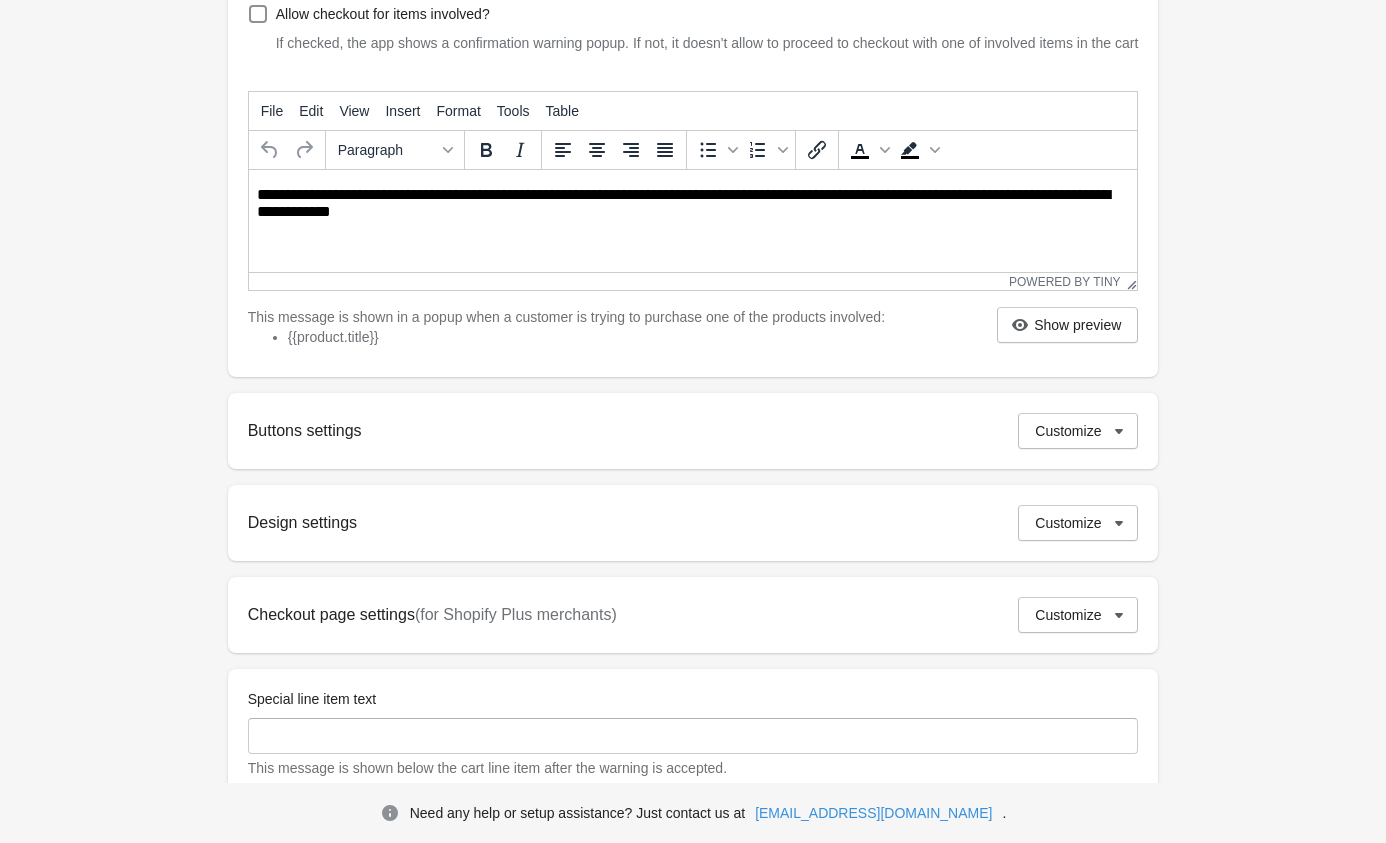 click on "**********" at bounding box center [694, 204] 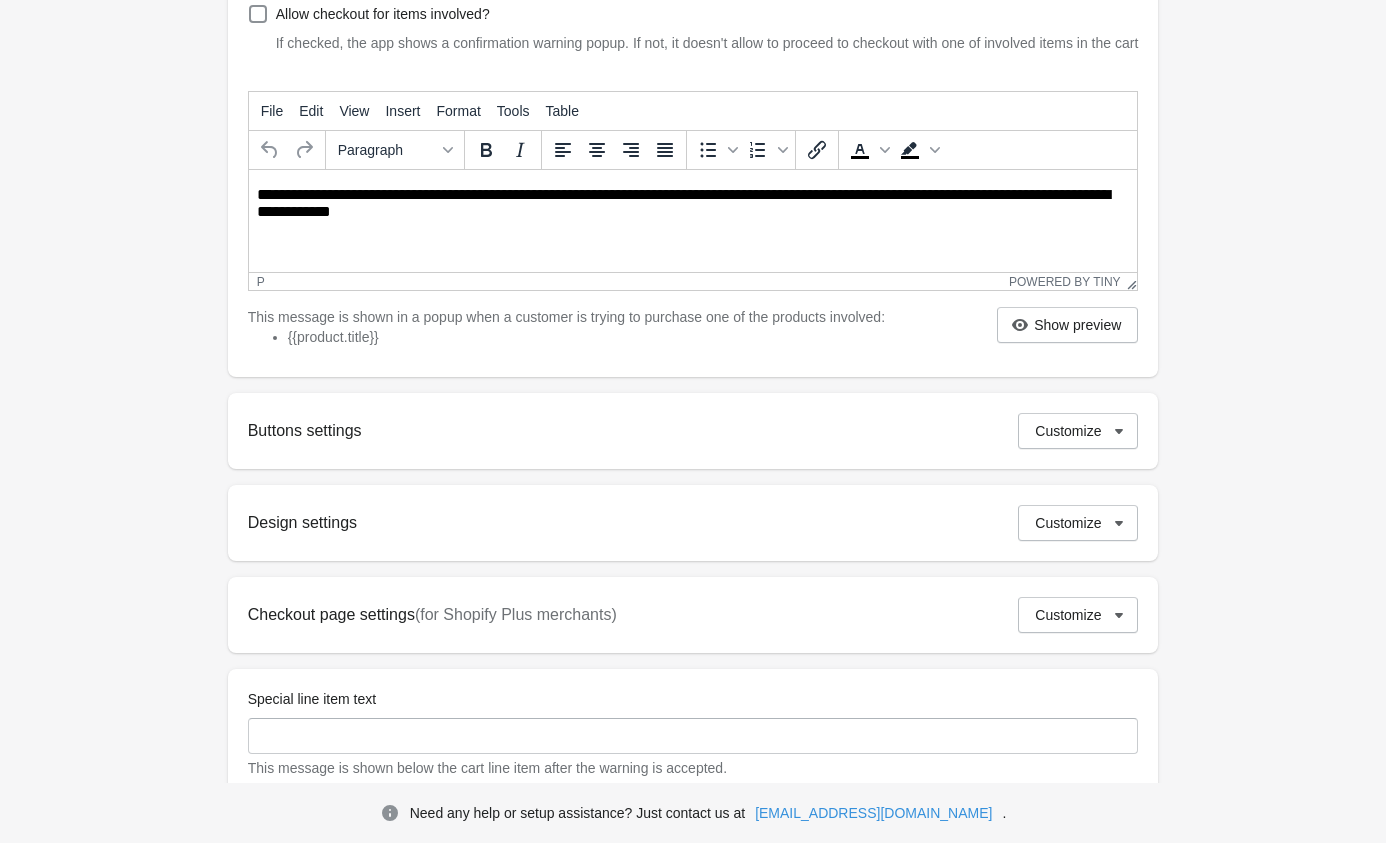 click on "**********" at bounding box center (694, 204) 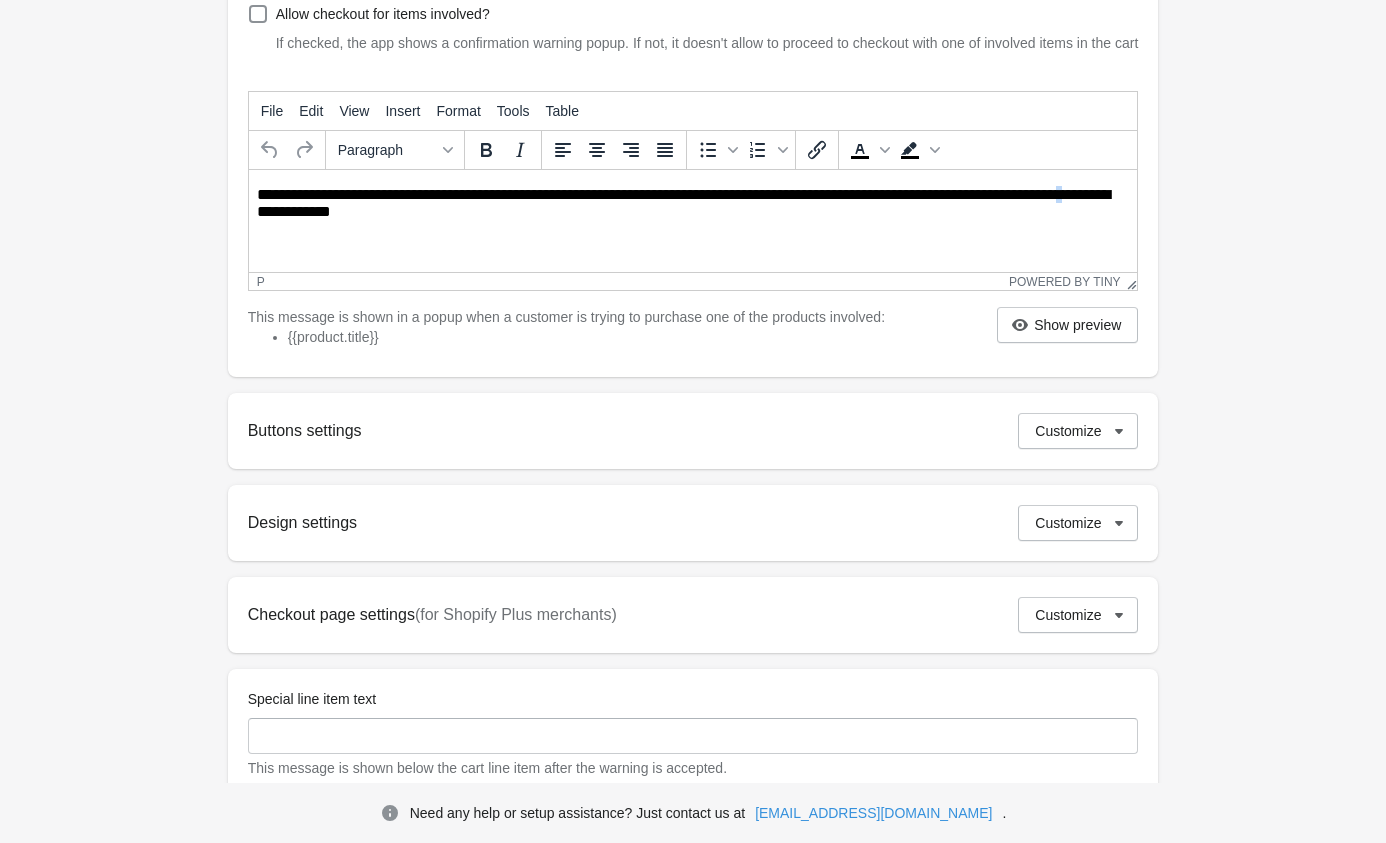 type 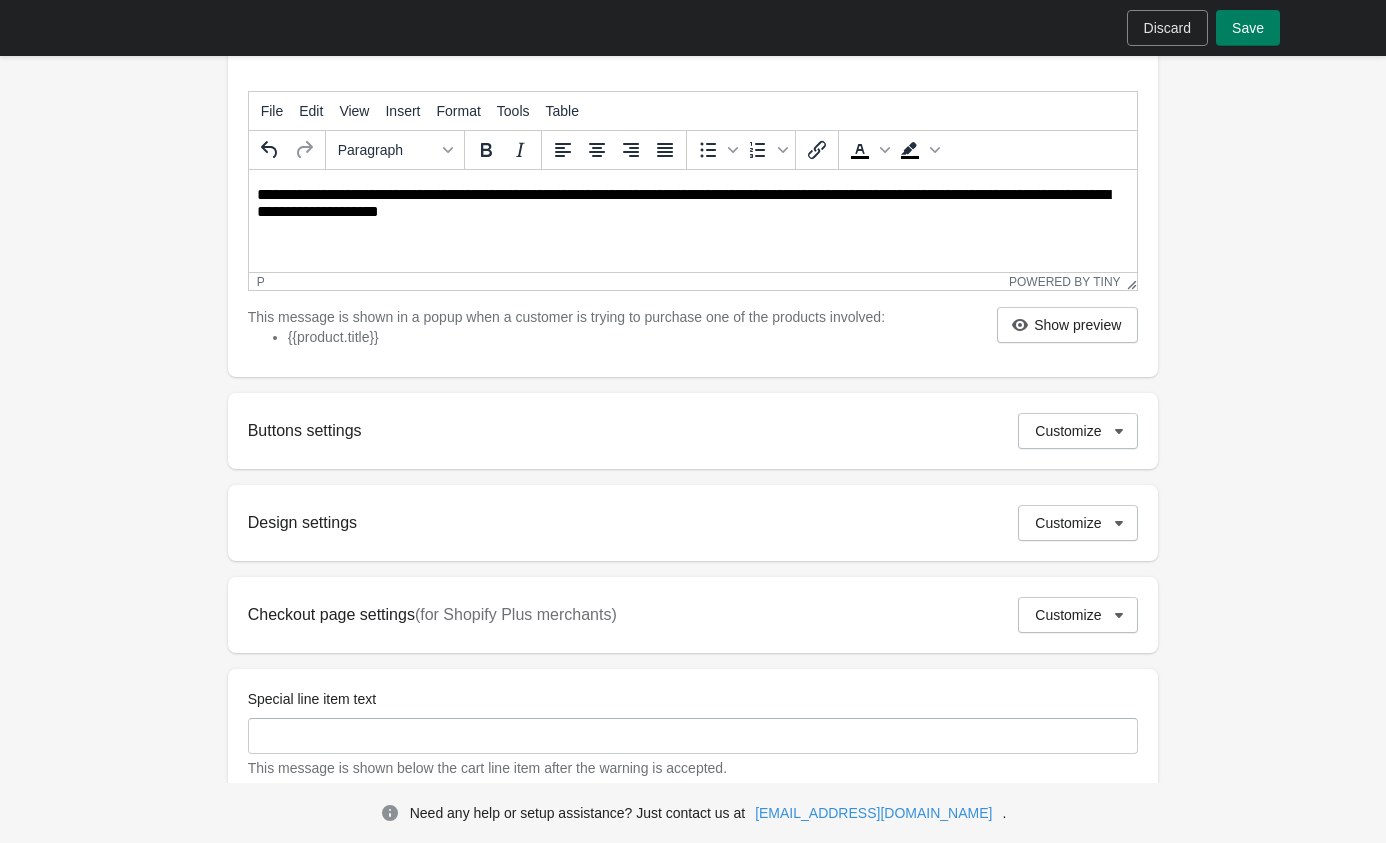 click on "**********" at bounding box center [694, 204] 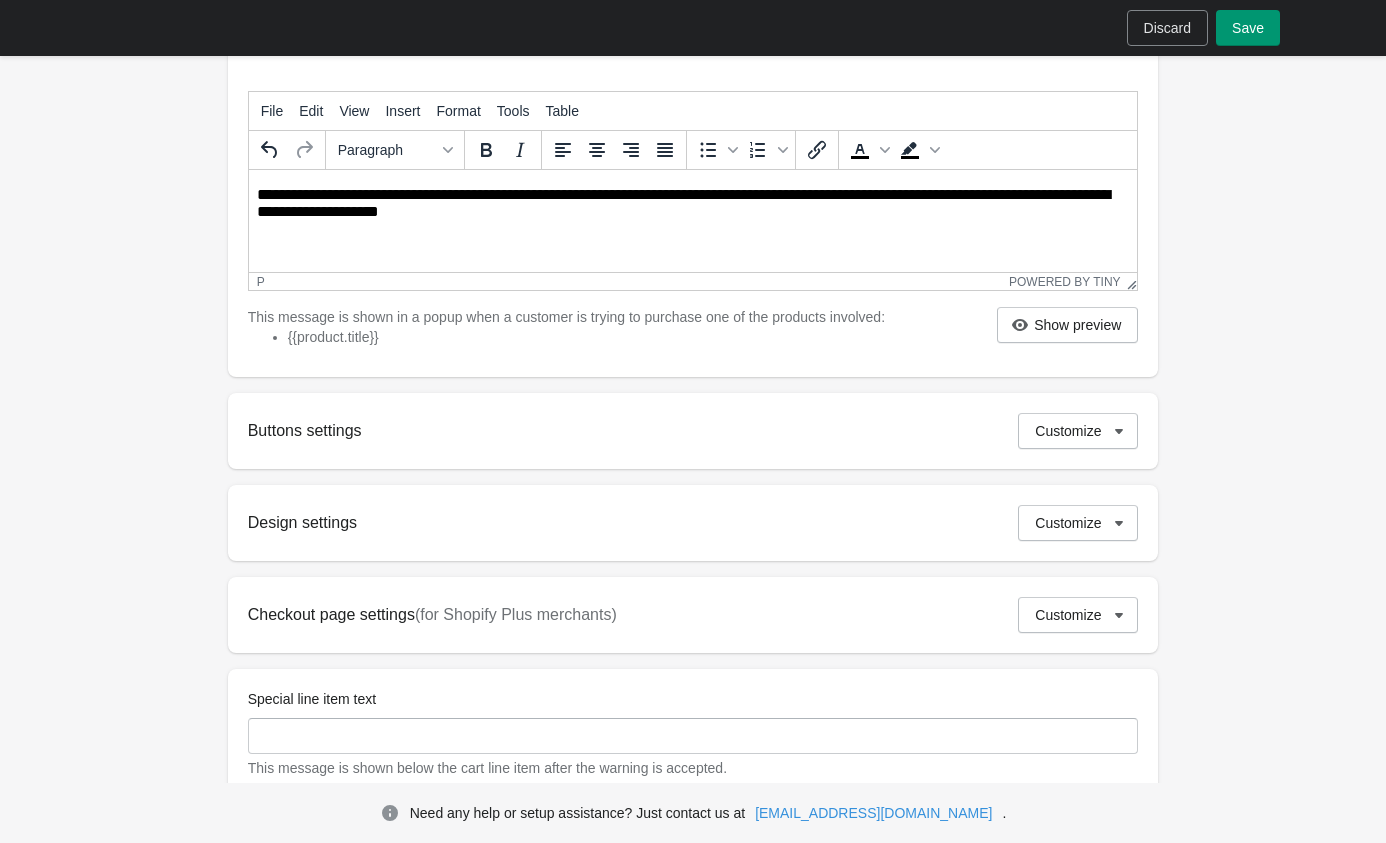 click on "Save" at bounding box center (1248, 28) 